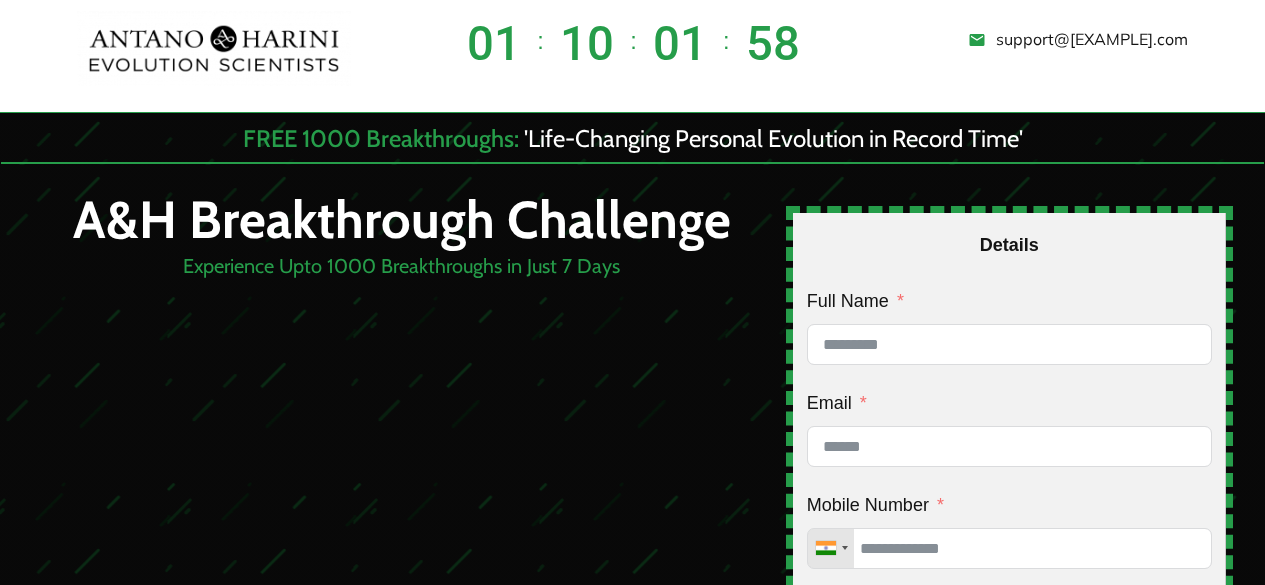 scroll, scrollTop: 902, scrollLeft: 0, axis: vertical 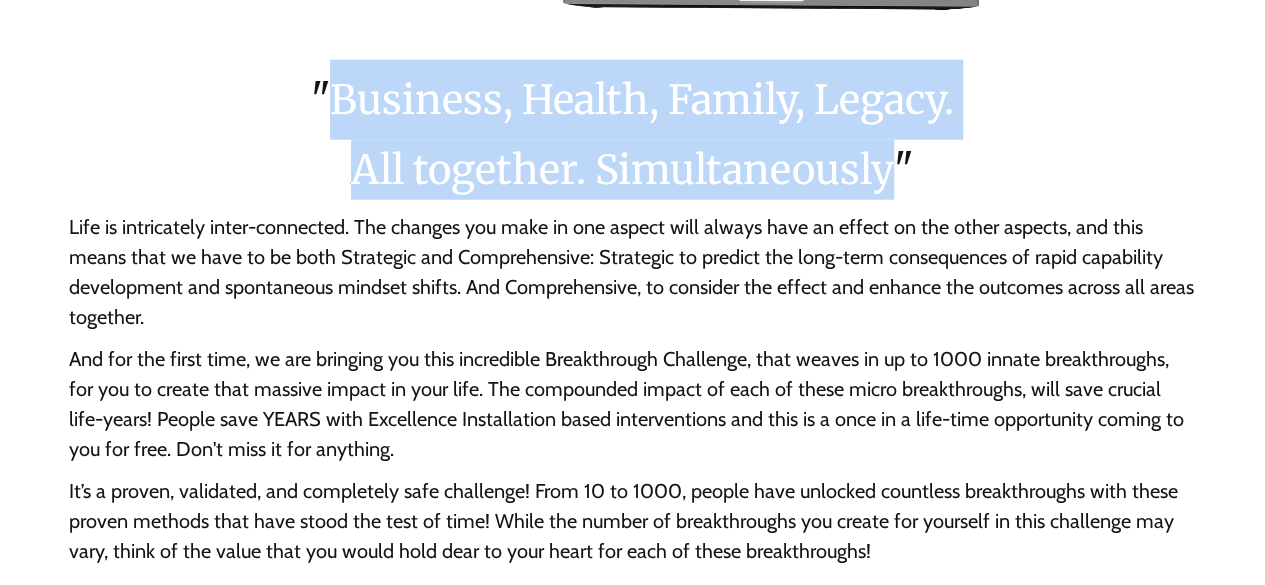 drag, startPoint x: 894, startPoint y: 175, endPoint x: 330, endPoint y: 127, distance: 566.0389 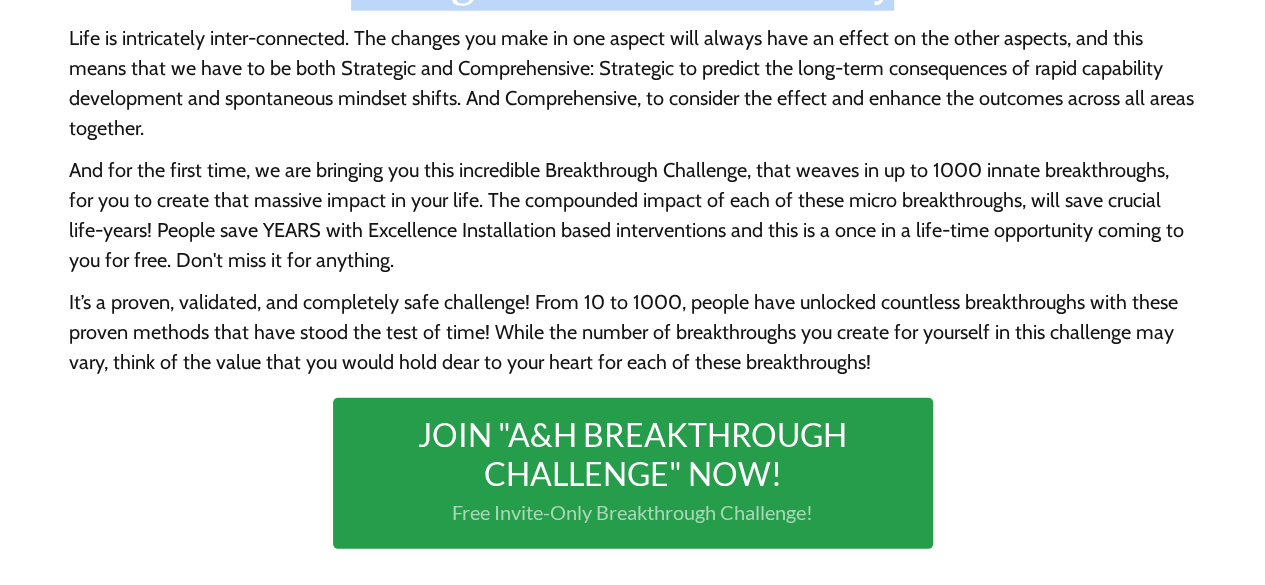 scroll, scrollTop: 2722, scrollLeft: 0, axis: vertical 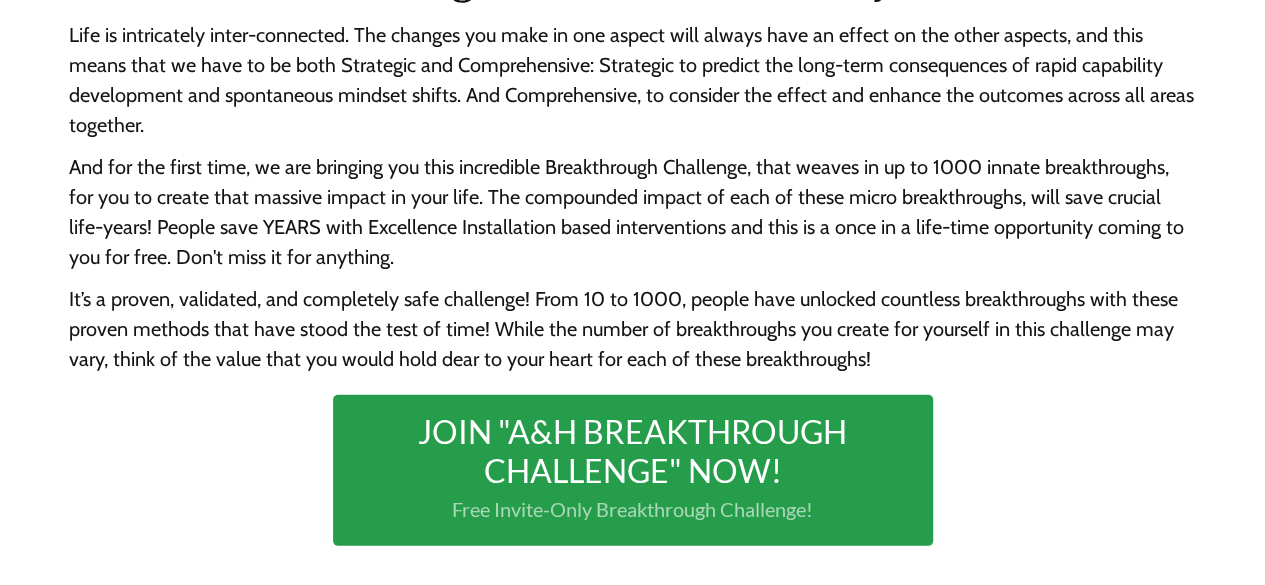click on ""Business, Health, Family, Legacy. All together. Simultaneously" Life is intricately inter-connected. The changes you make in one aspect will always have an effect on the other aspects, and this means that we have to be both Strategic and Comprehensive: Strategic to predict the long-term consequences of rapid capability development and spontaneous mindset shifts. And Comprehensive, to consider the effect and enhance the outcomes across all areas together.   And for the first time, we are bringing you this incredible Breakthrough Challenge, that weaves in up to 1000 innate breakthroughs, for you to create that massive impact in your life. The compounded impact of each of these micro breakthroughs, will save crucial life-years! People save YEARS with Excellence Installation based interventions and this is a once in a life-time opportunity coming to you for free. Don't miss it for anything.
JOIN "A&H BREAKTHROUGH CHALLENGE" NOW! Free Invite-Only Breakthrough Challenge!" at bounding box center (633, -82) 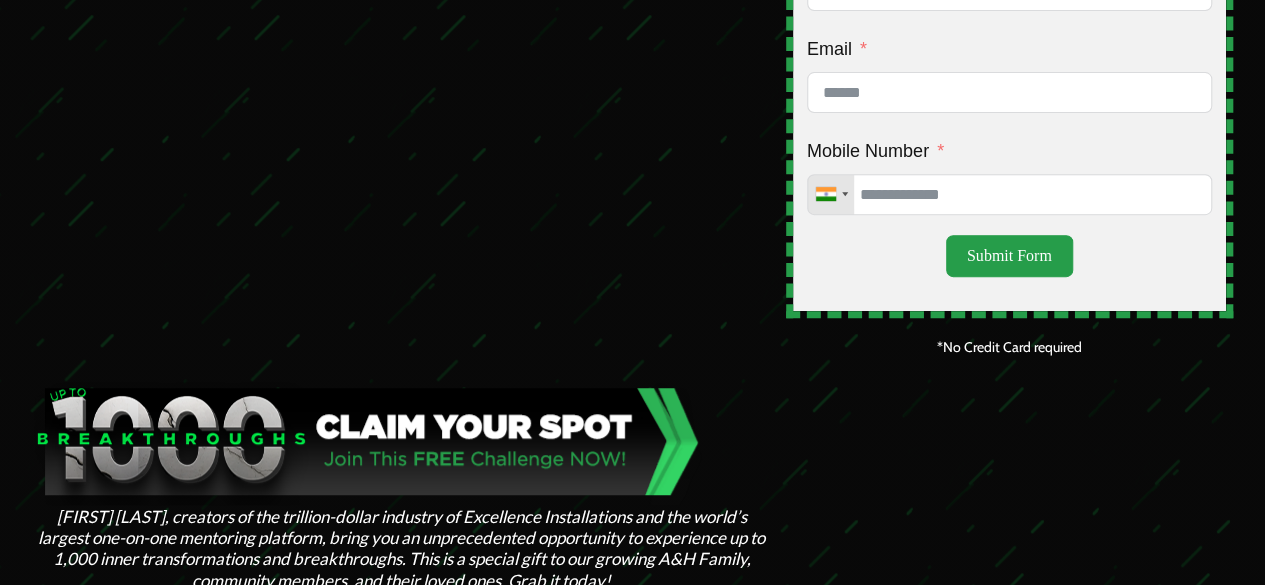 scroll, scrollTop: 0, scrollLeft: 0, axis: both 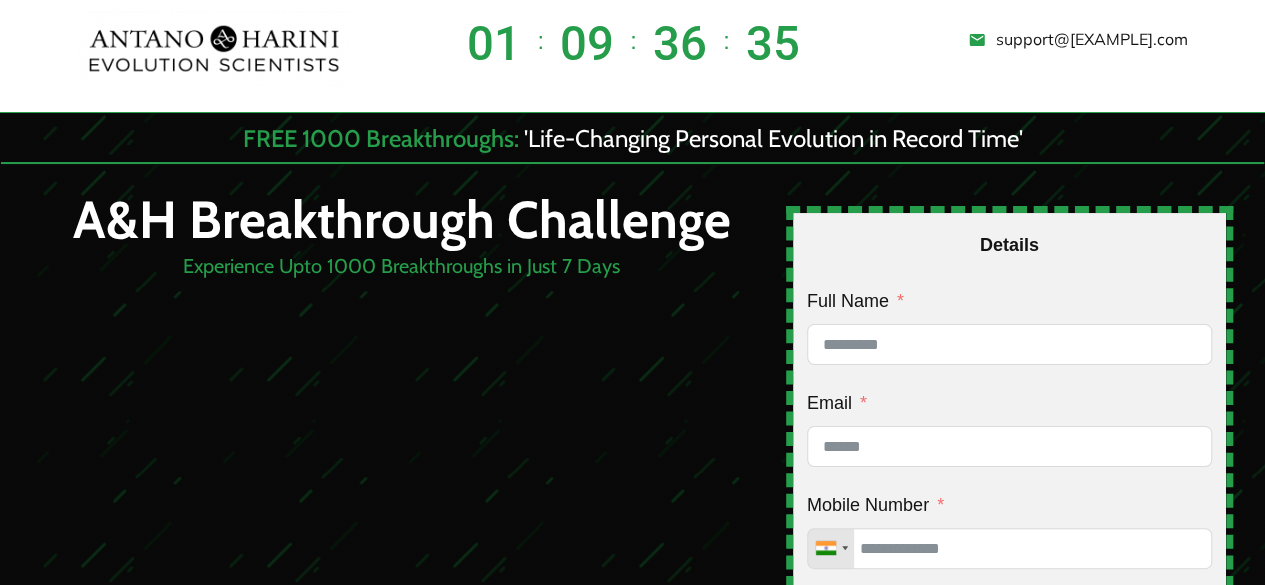 click on "09" at bounding box center (587, 45) 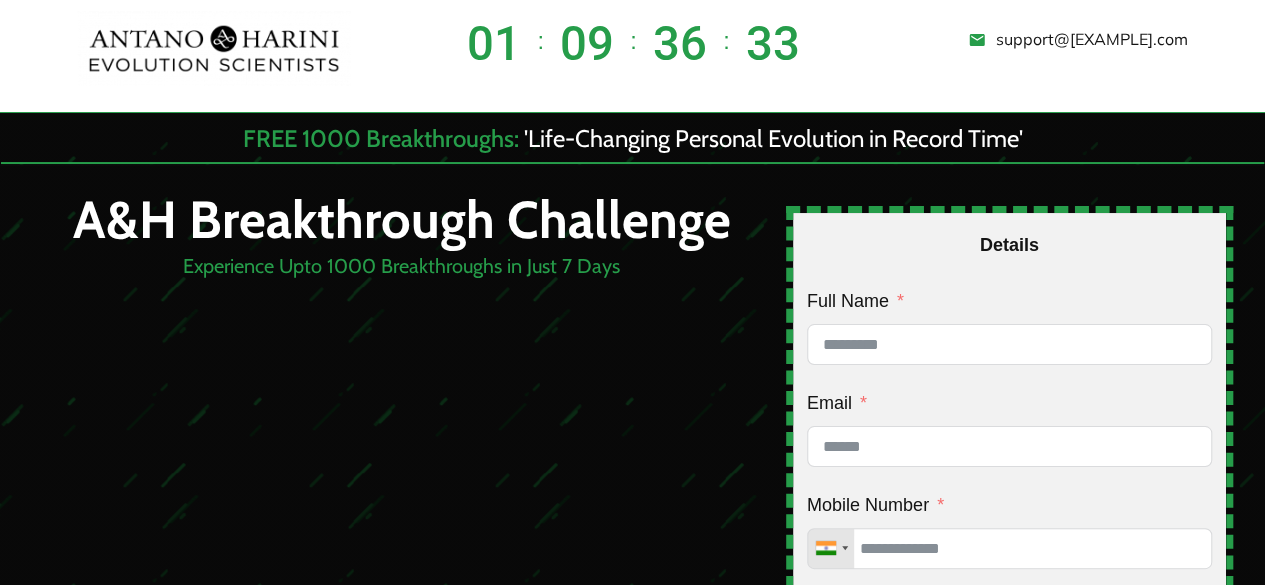 click on "support@[EXAMPLE].com" at bounding box center [1008, 40] 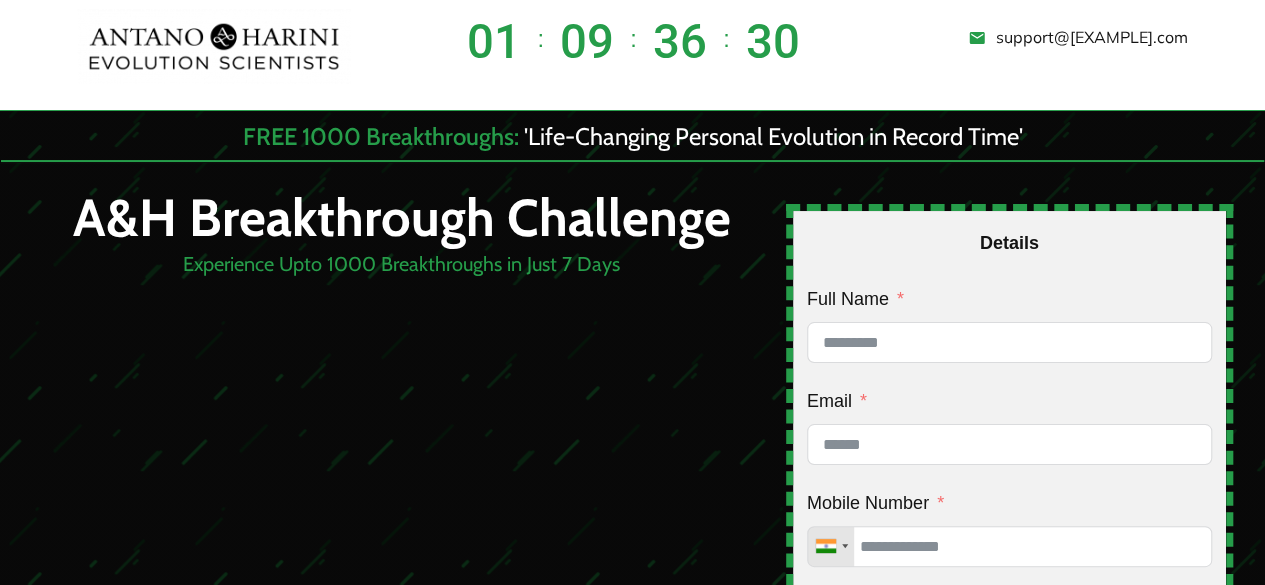 scroll, scrollTop: 0, scrollLeft: 0, axis: both 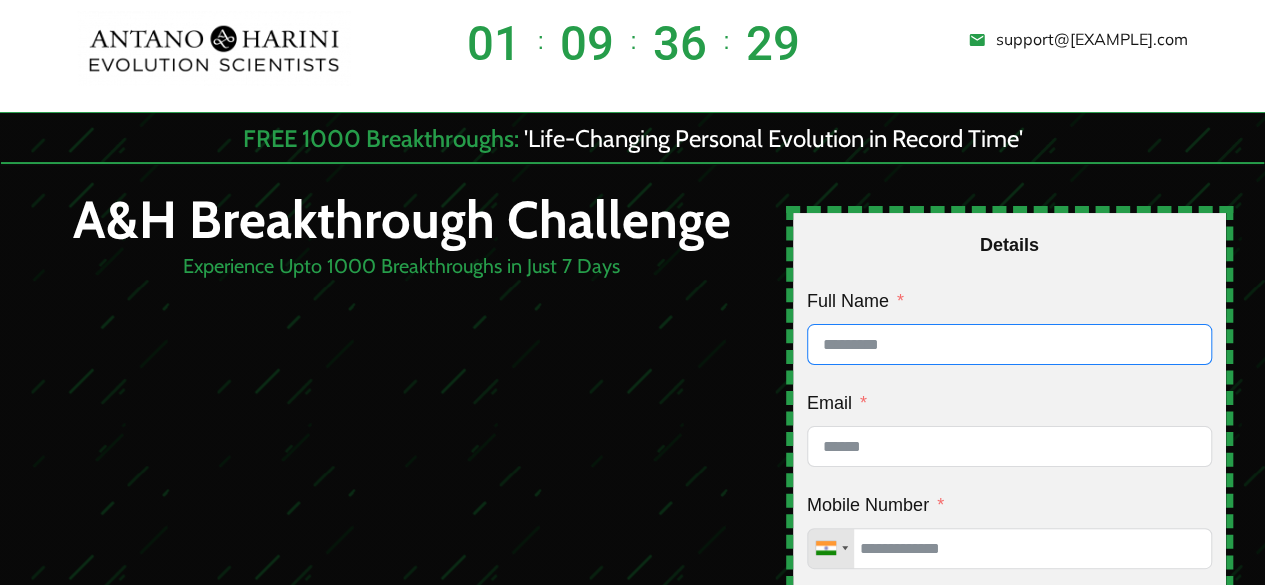 click on "Full Name" at bounding box center [1009, 344] 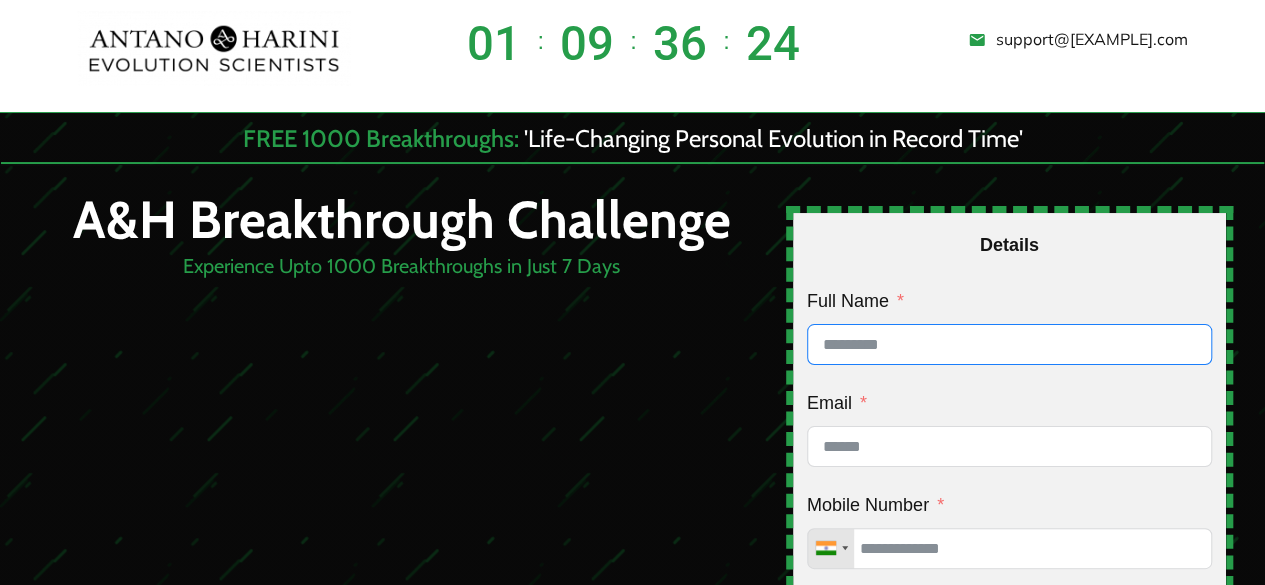 type on "**********" 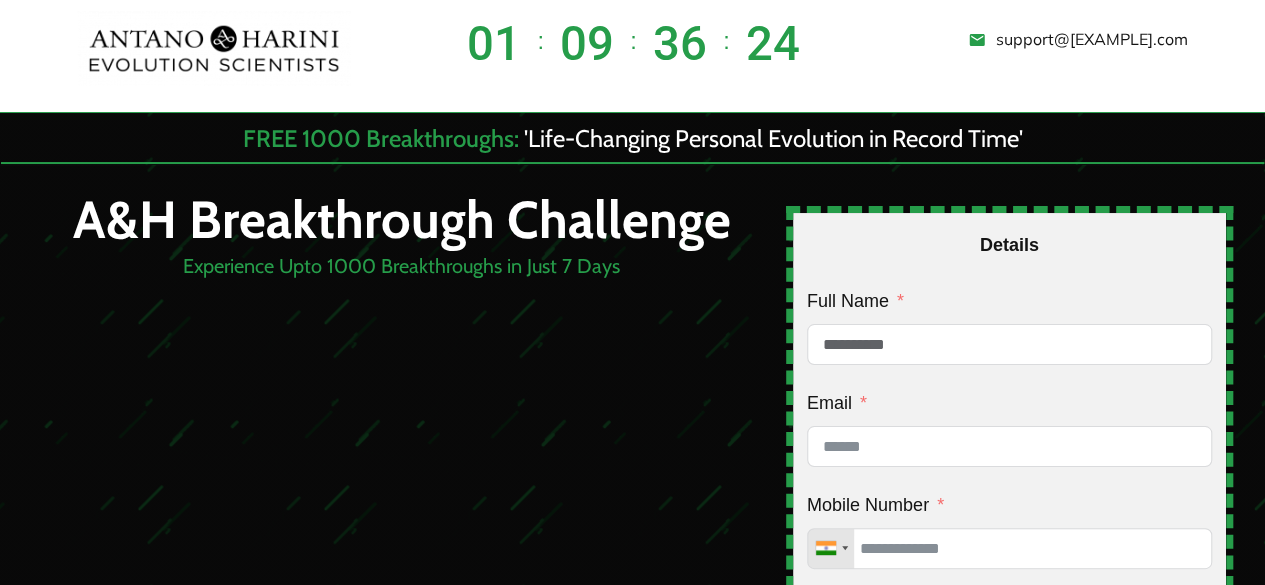 type on "**********" 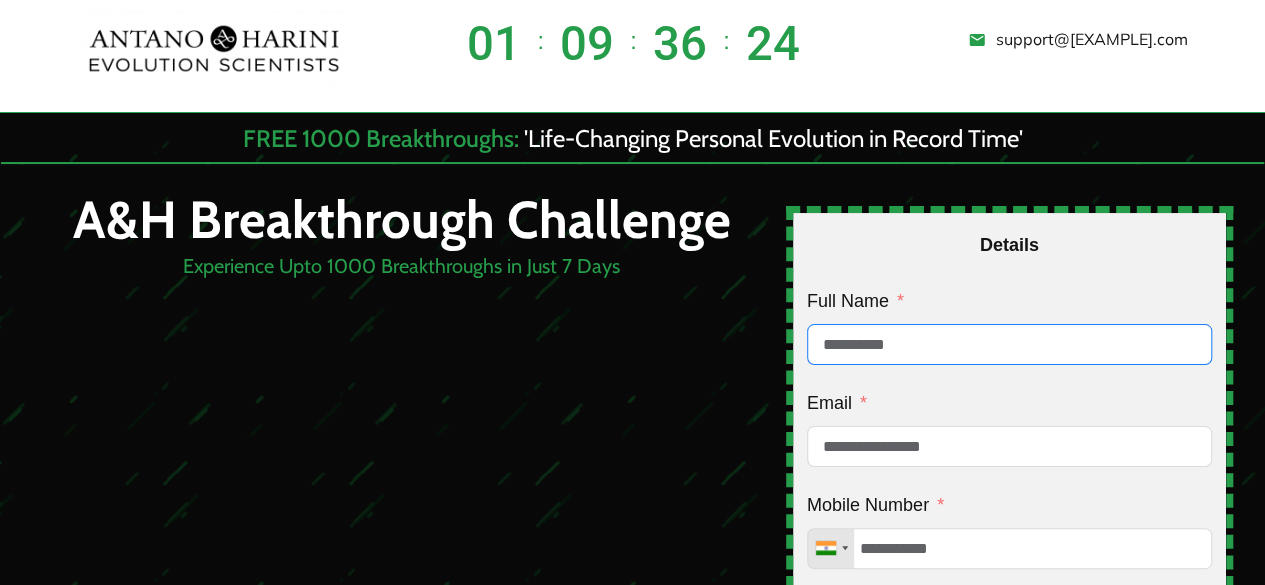 type on "**********" 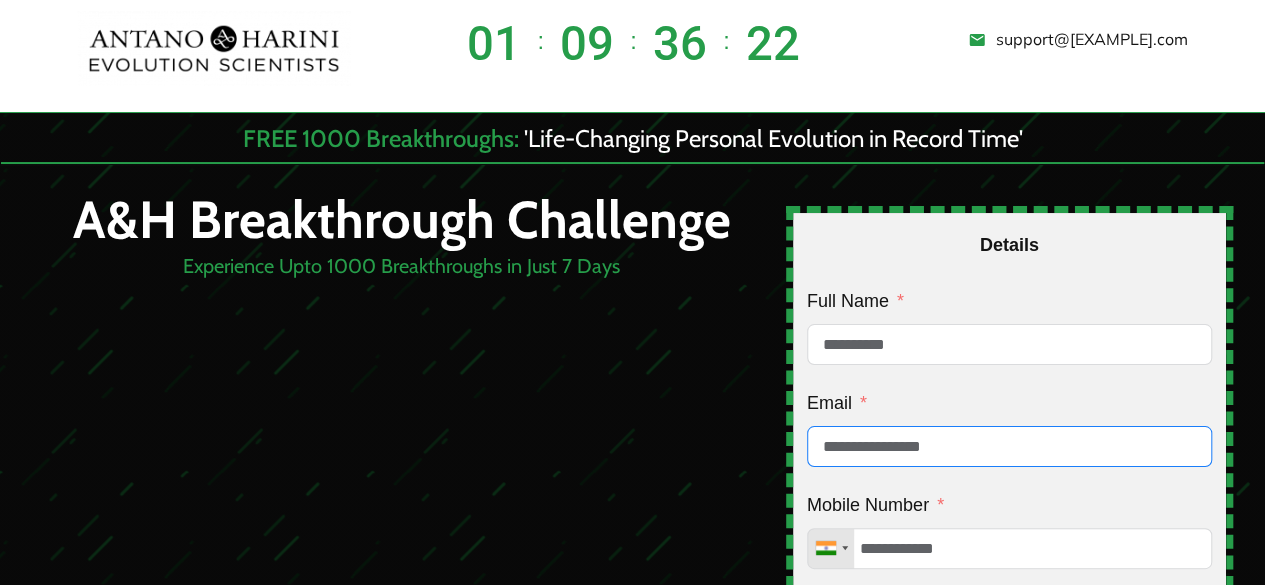 click on "**********" at bounding box center (1009, 446) 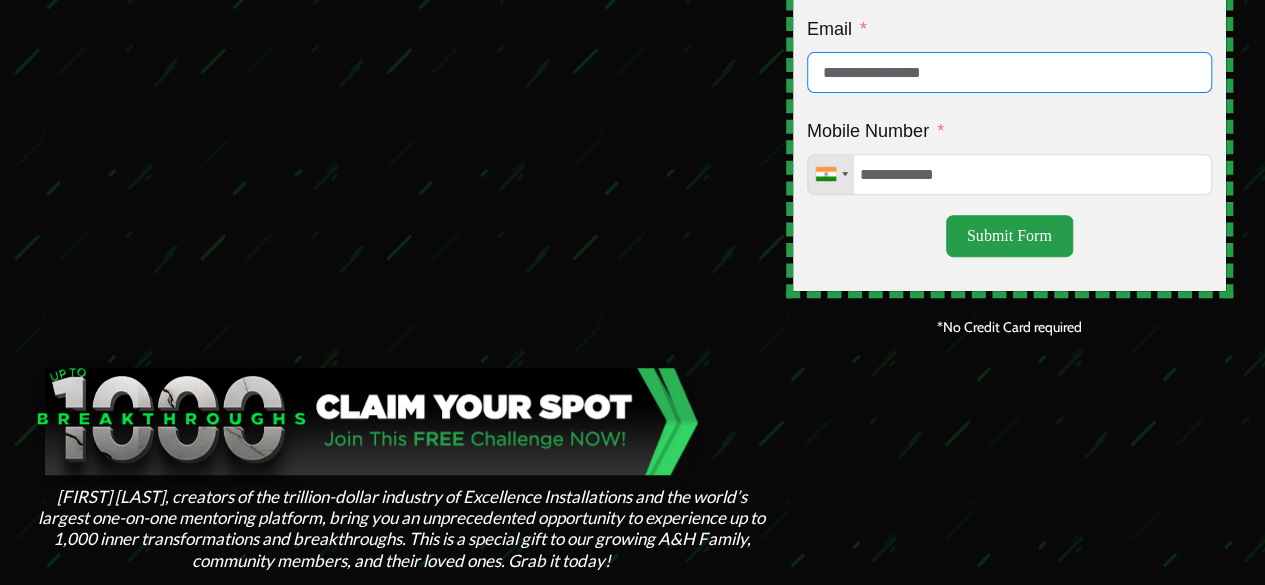 scroll, scrollTop: 374, scrollLeft: 0, axis: vertical 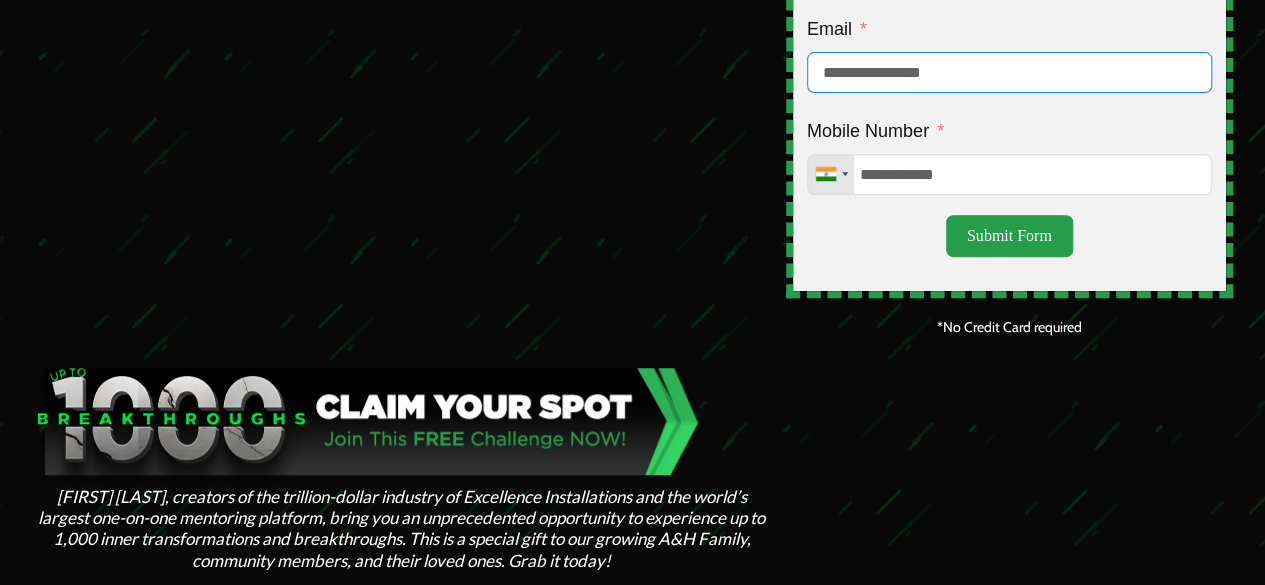type on "**********" 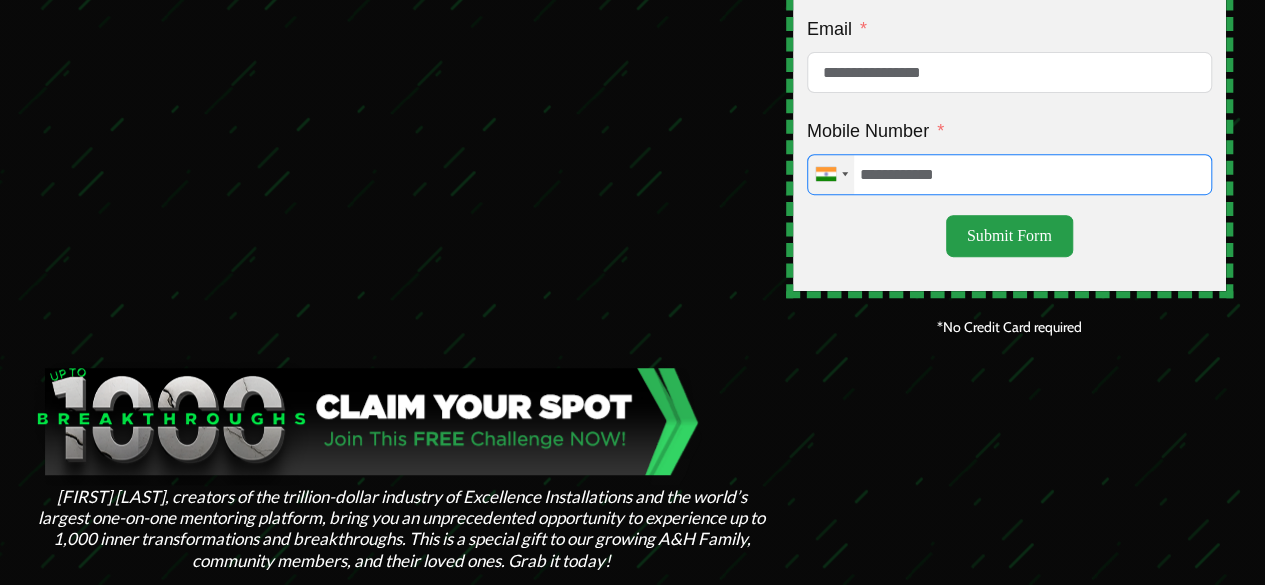 drag, startPoint x: 966, startPoint y: 181, endPoint x: 851, endPoint y: 198, distance: 116.24973 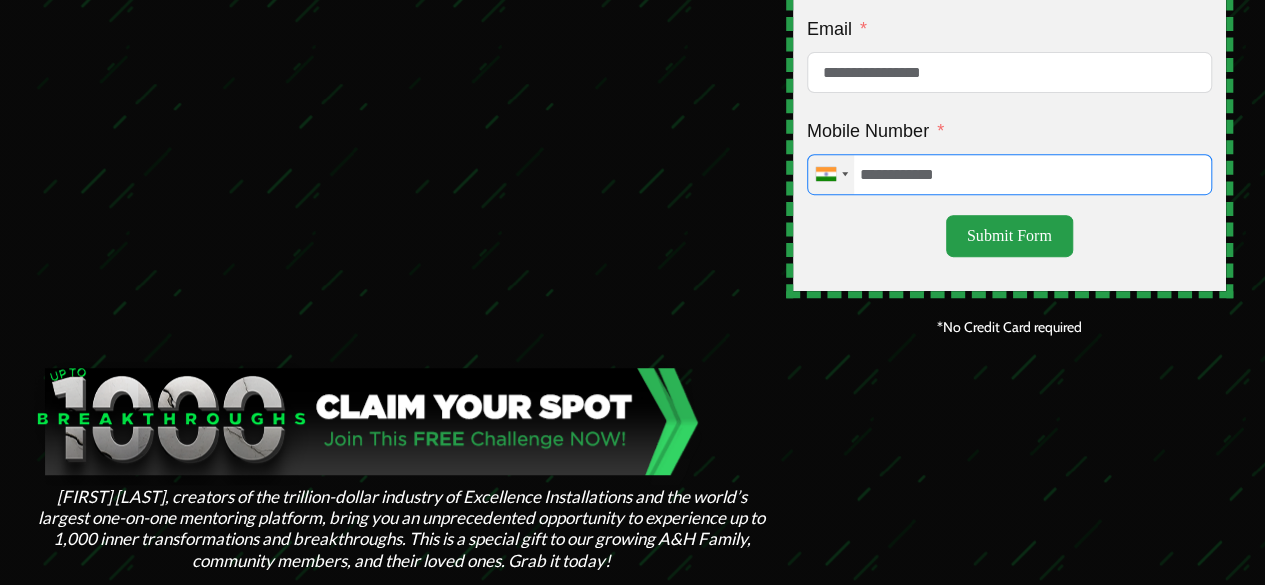 click on "United States +1 United Kingdom +44 Afghanistan (‫افغانستان‬‎) +93 Albania (Shqipëri) +355 Algeria (‫الجزائر‬‎) +213 American Samoa +1 Andorra +376 Angola +244 Anguilla +1 Antigua and Barbuda +1 Argentina +54 Armenia (Հայաստան) +374 Aruba +297 Ascension Island +247 Australia +61 Austria (Österreich) +43 Azerbaijan (Azərbaycan) +994 Bahamas +1 Bahrain (‫البحرين‬‎) +973 Bangladesh (বাংলাদেশ) +880 Barbados +1 Belarus (Беларусь) +375 Belgium (België) +32 Belize +501 Benin (Bénin) +229 Bermuda +1 Bhutan (འབྲུག) +975 Bolivia +591 Bosnia and Herzegovina (Босна и Херцеговина) +387 Botswana +267 Brazil (Brasil) +55 British Indian Ocean Territory +246 British Virgin Islands +1 Brunei +673 Bulgaria (България) +359 Burkina Faso +226 Burundi (Uburundi) +257 Cambodia (កម្ពុជា) +855 Cameroon (Cameroun) +237 Canada +1 Cape Verde (Kabu Verdi) +238 Caribbean Netherlands +599 Cayman Islands +1 +236 +235" at bounding box center (1009, 174) 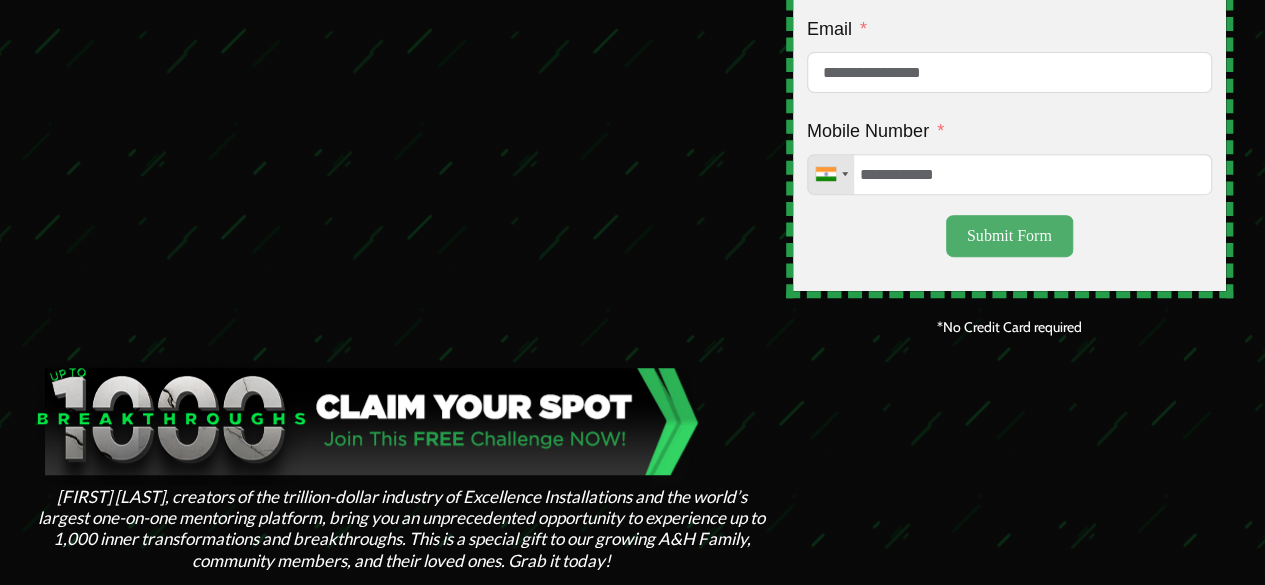 click on "Submit Form" at bounding box center (1009, 236) 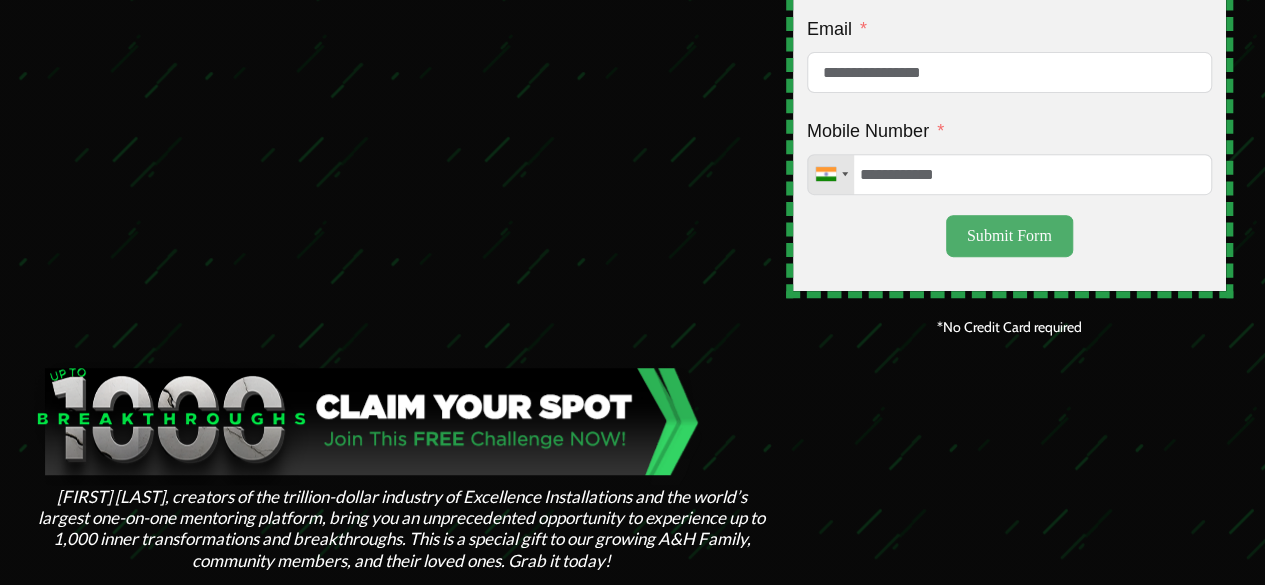 type on "**********" 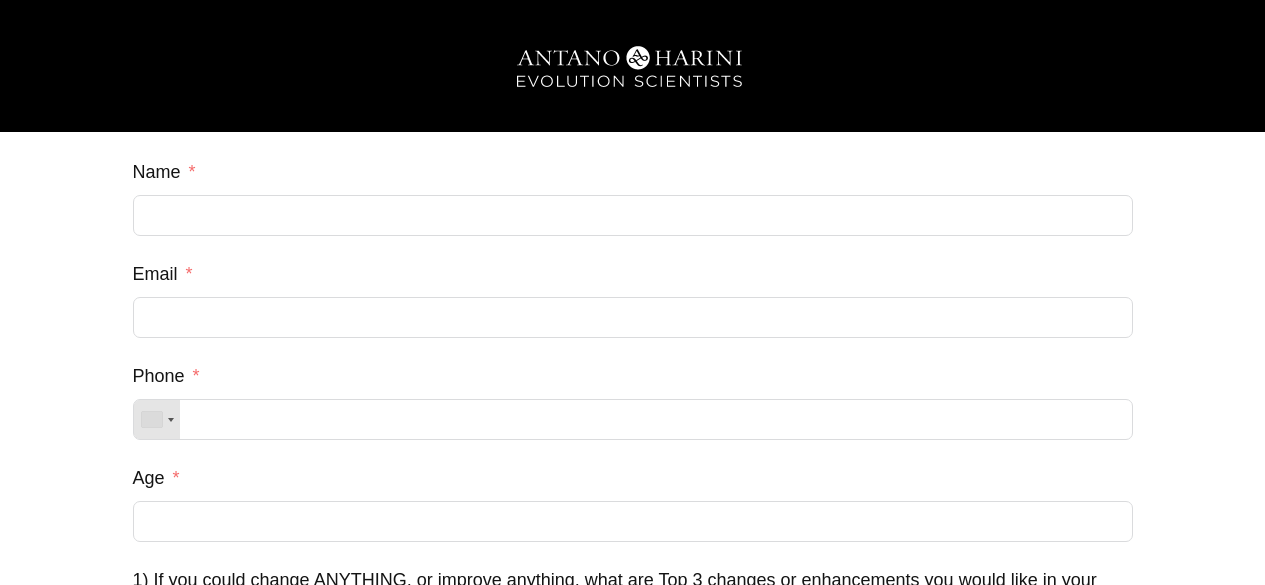 scroll, scrollTop: 0, scrollLeft: 0, axis: both 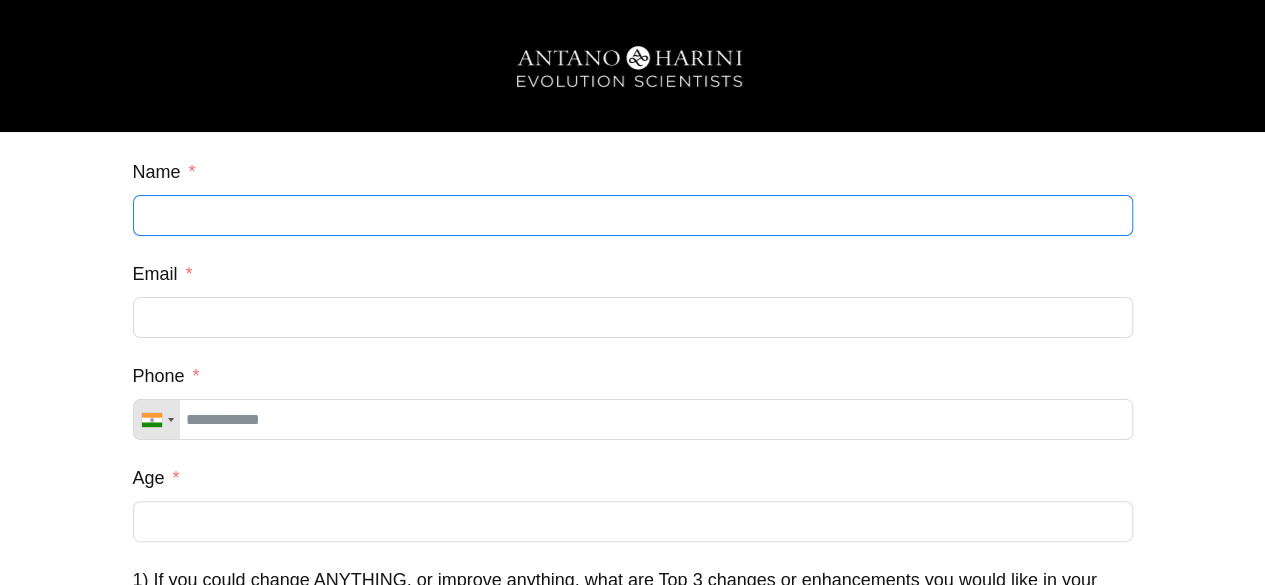 click on "Name" at bounding box center [633, 215] 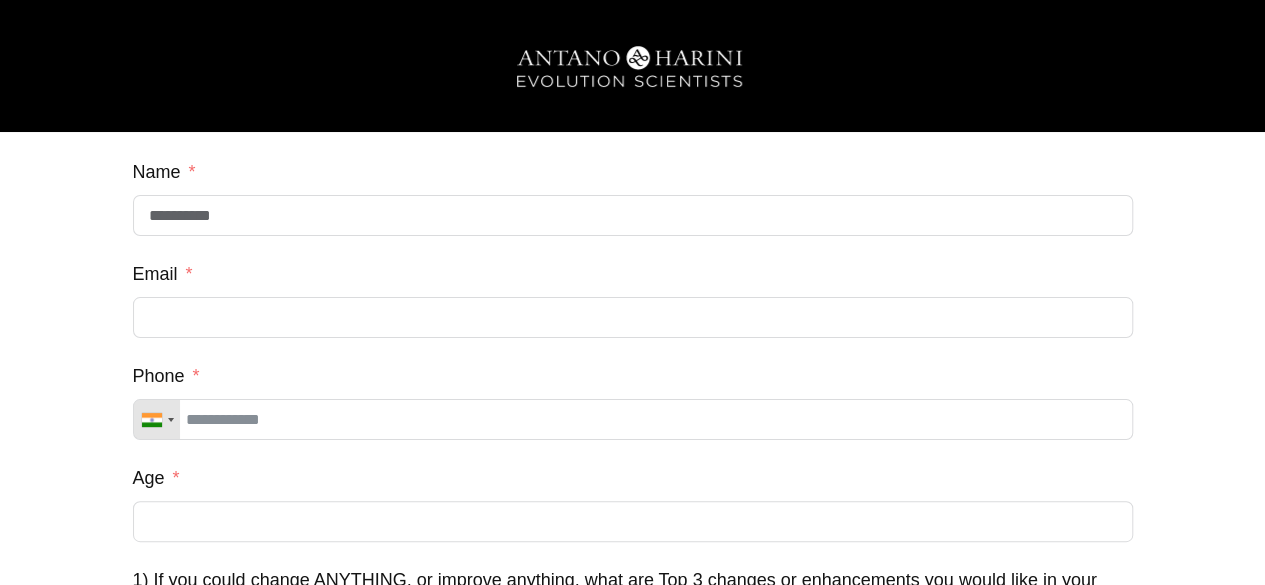 type on "**********" 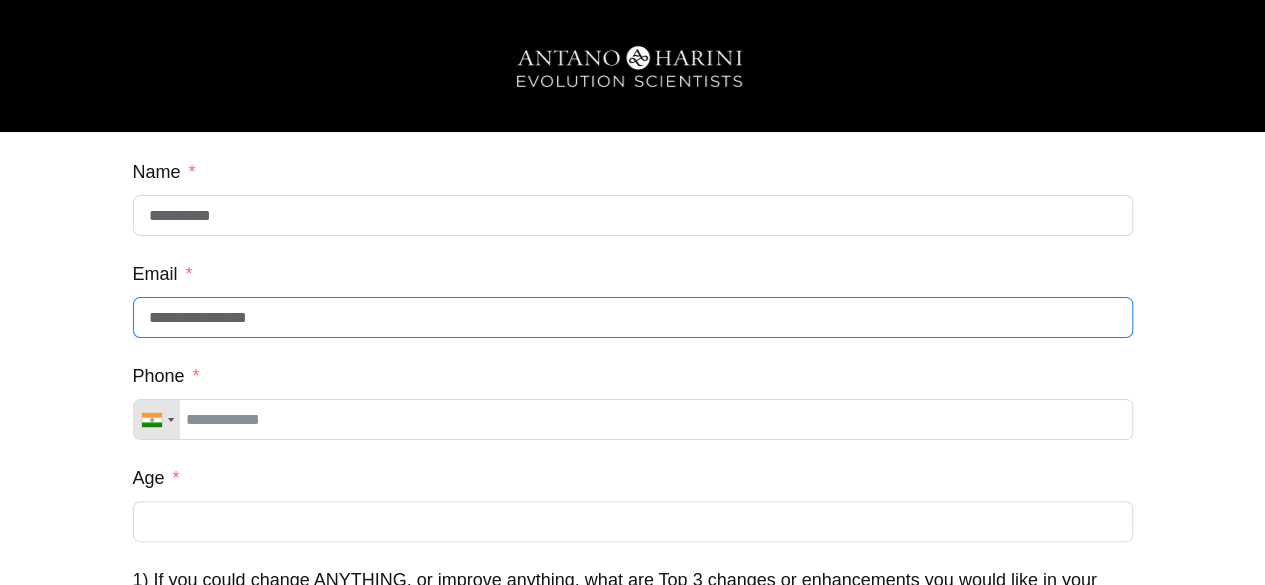 type on "**********" 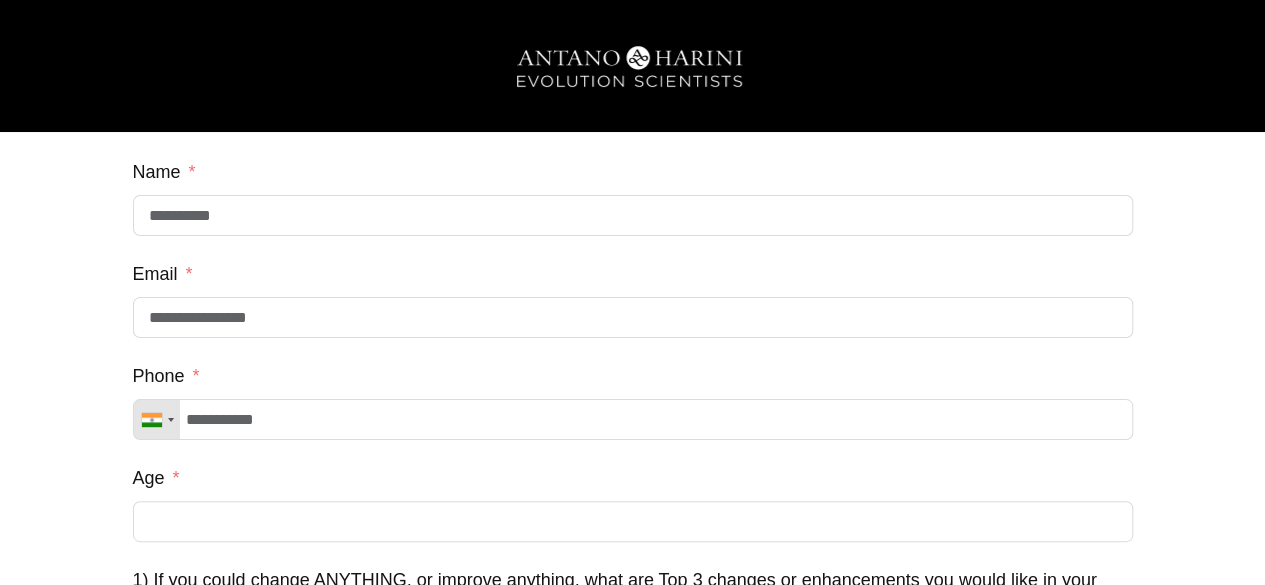 type on "***" 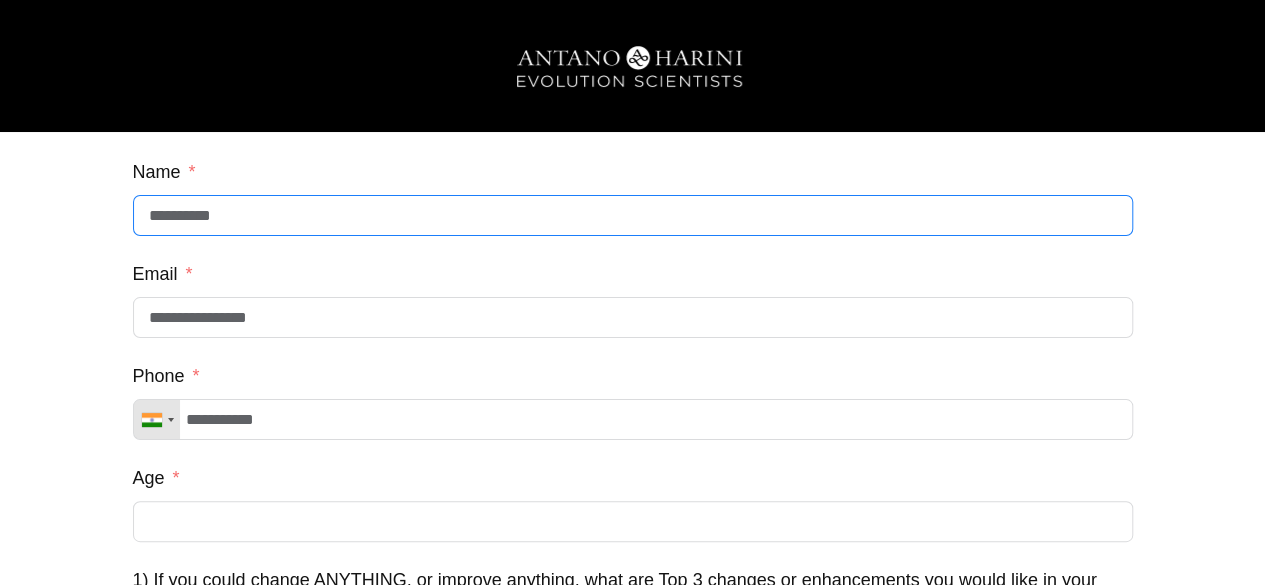 type on "**********" 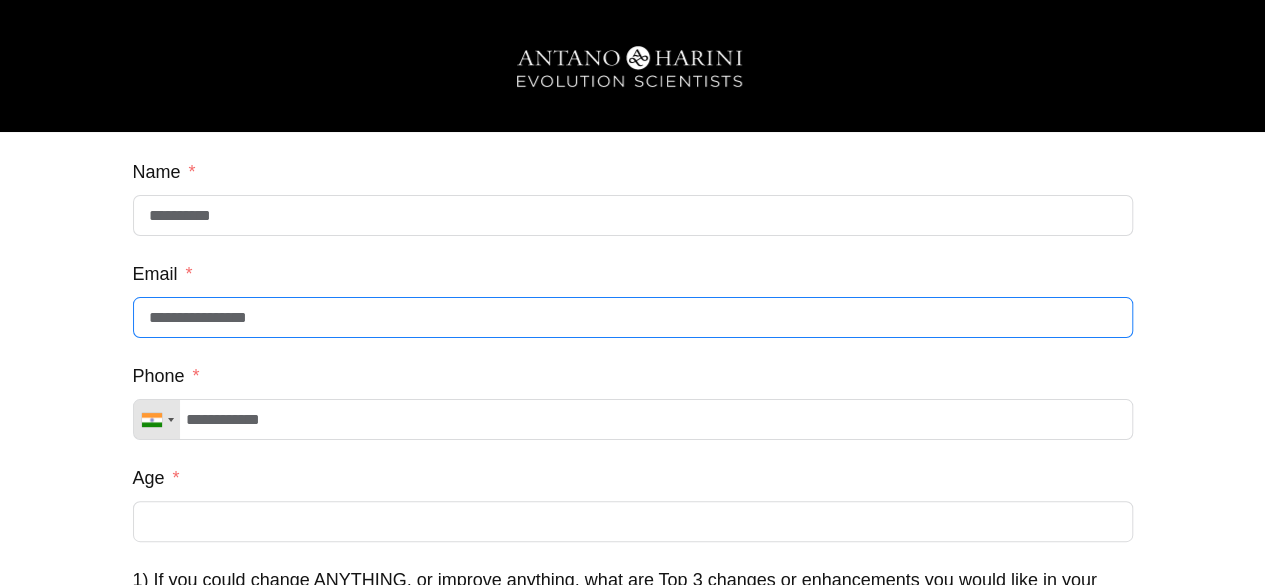 click on "**********" at bounding box center [633, 317] 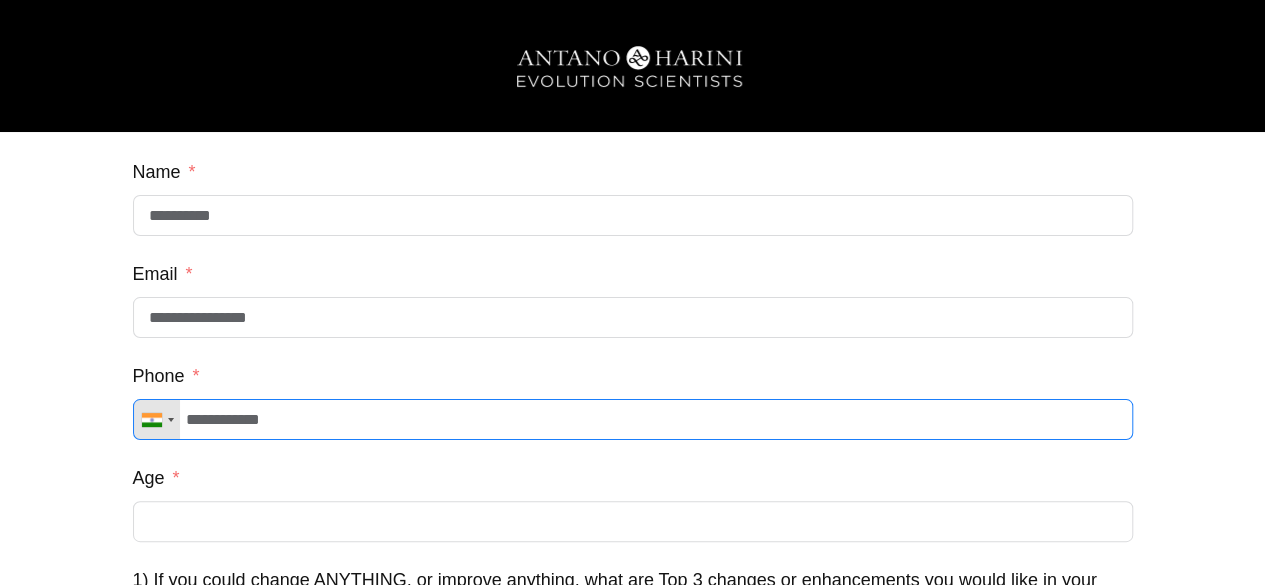 drag, startPoint x: 316, startPoint y: 436, endPoint x: 194, endPoint y: 448, distance: 122.588745 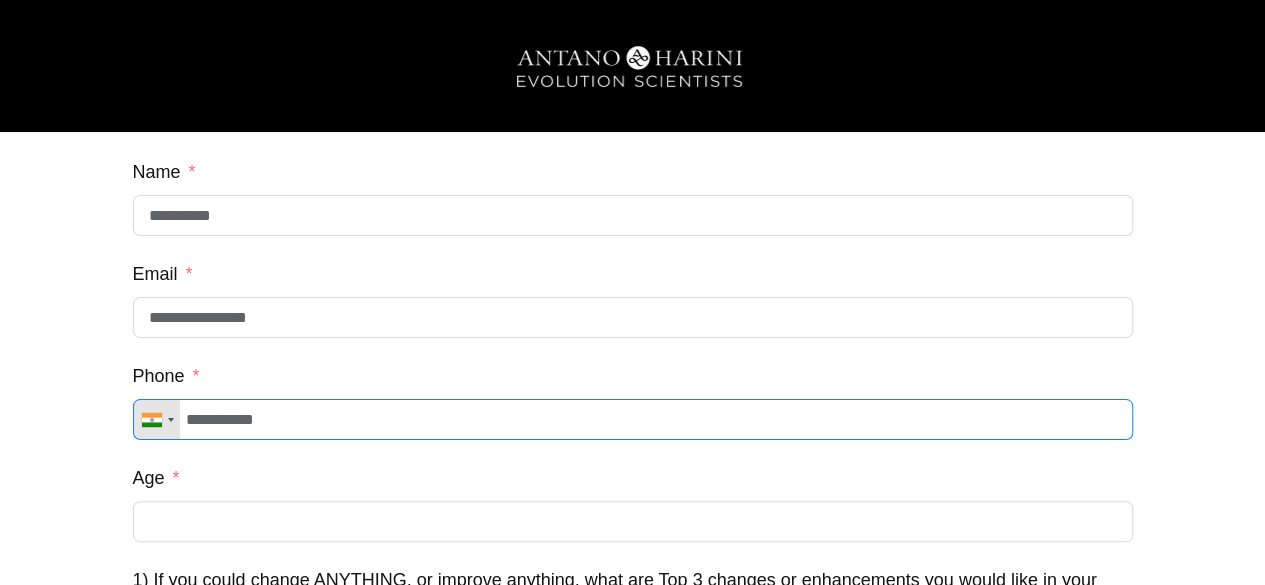 type on "**********" 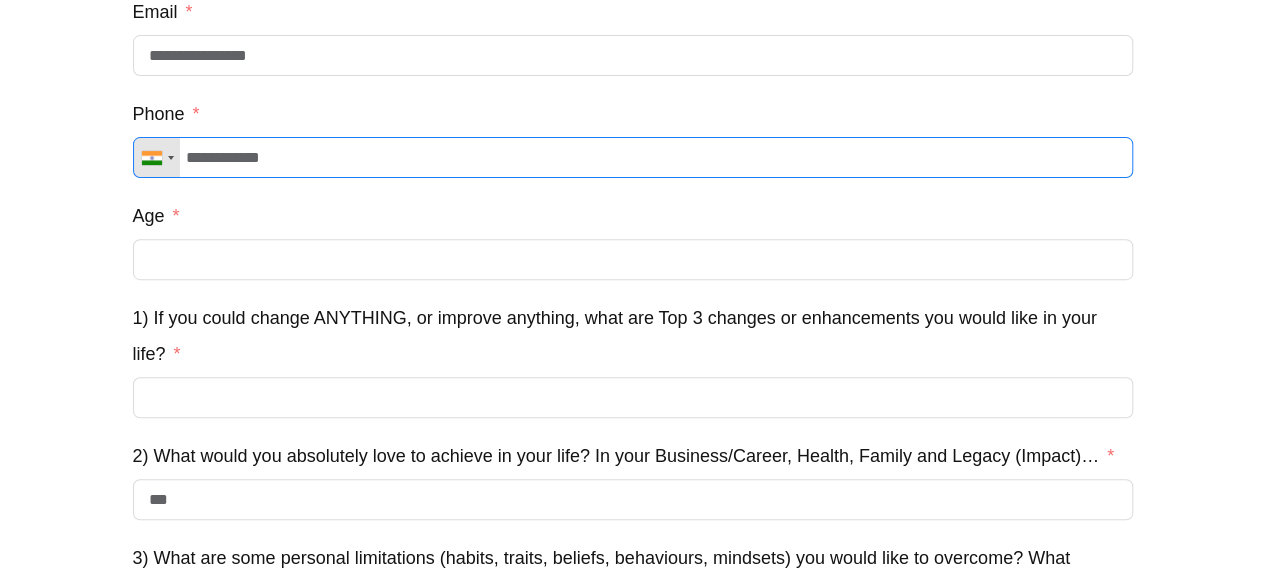 scroll, scrollTop: 268, scrollLeft: 0, axis: vertical 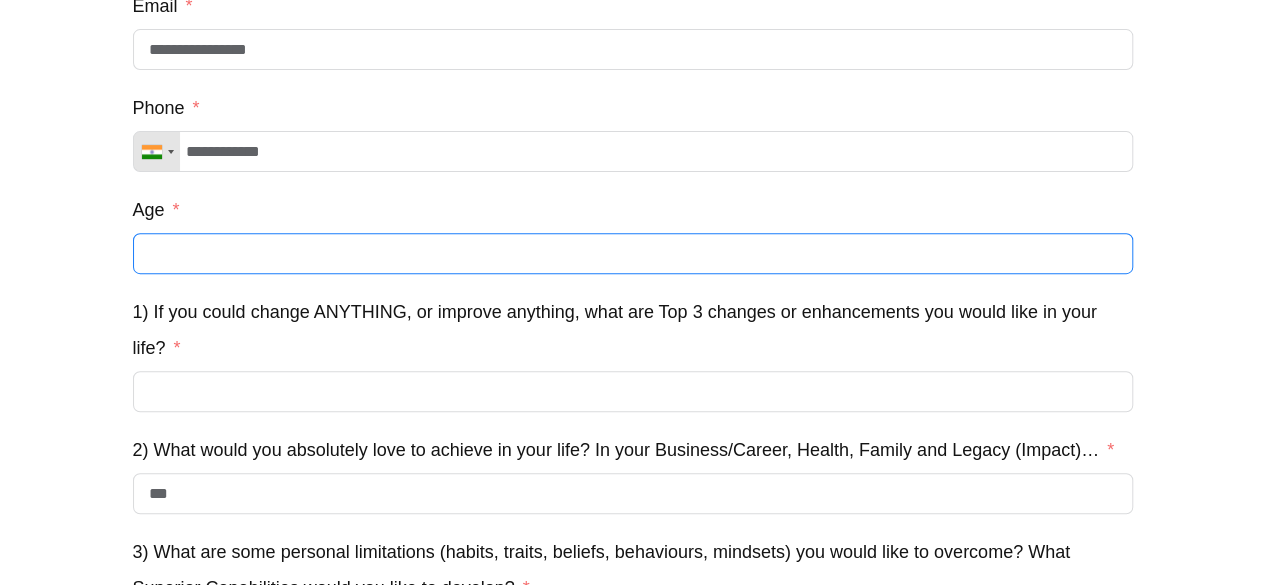 click on "Age" at bounding box center [633, 253] 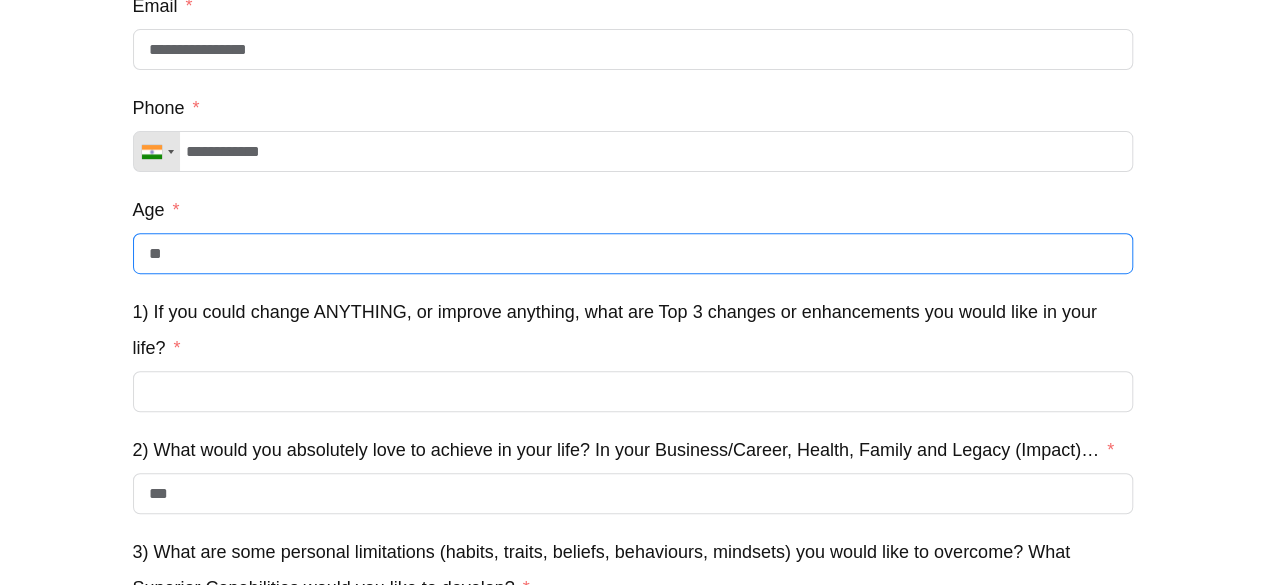 type on "**" 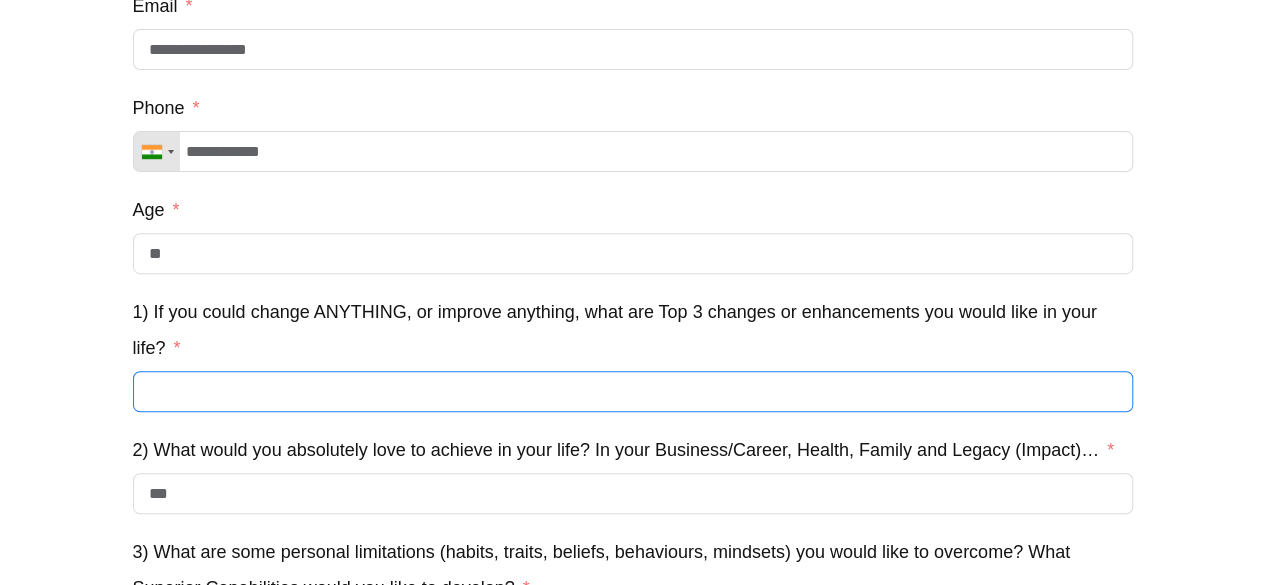 click on "1) If you could change ANYTHING, or improve anything, what are Top 3 changes or enhancements you would like in your life?" at bounding box center (633, 391) 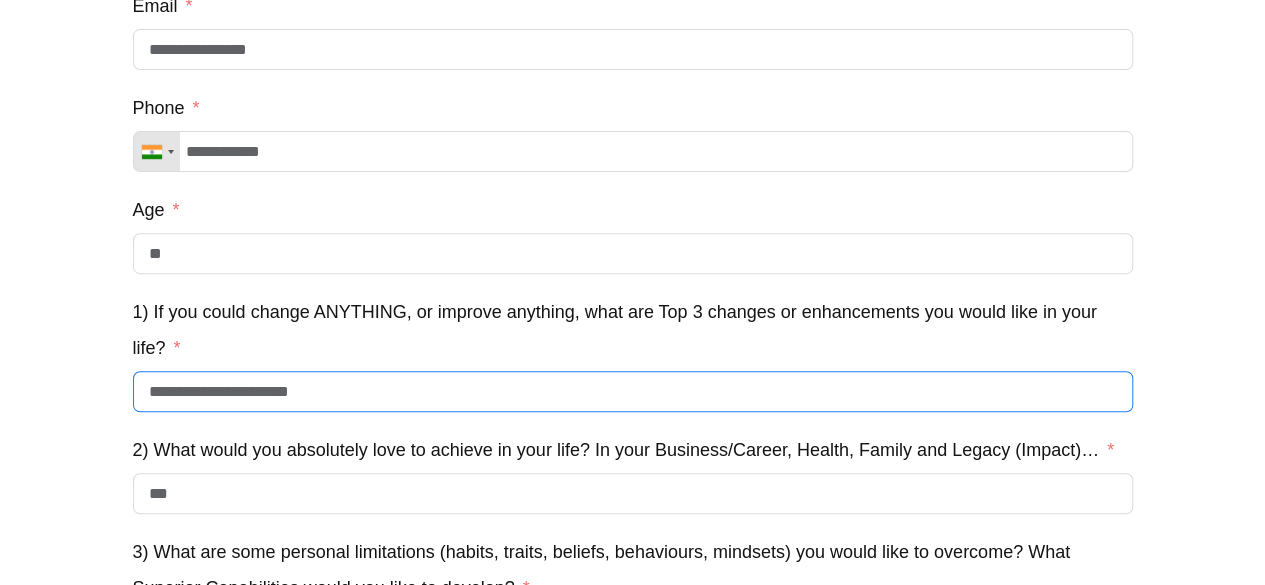 drag, startPoint x: 198, startPoint y: 409, endPoint x: 132, endPoint y: 423, distance: 67.46851 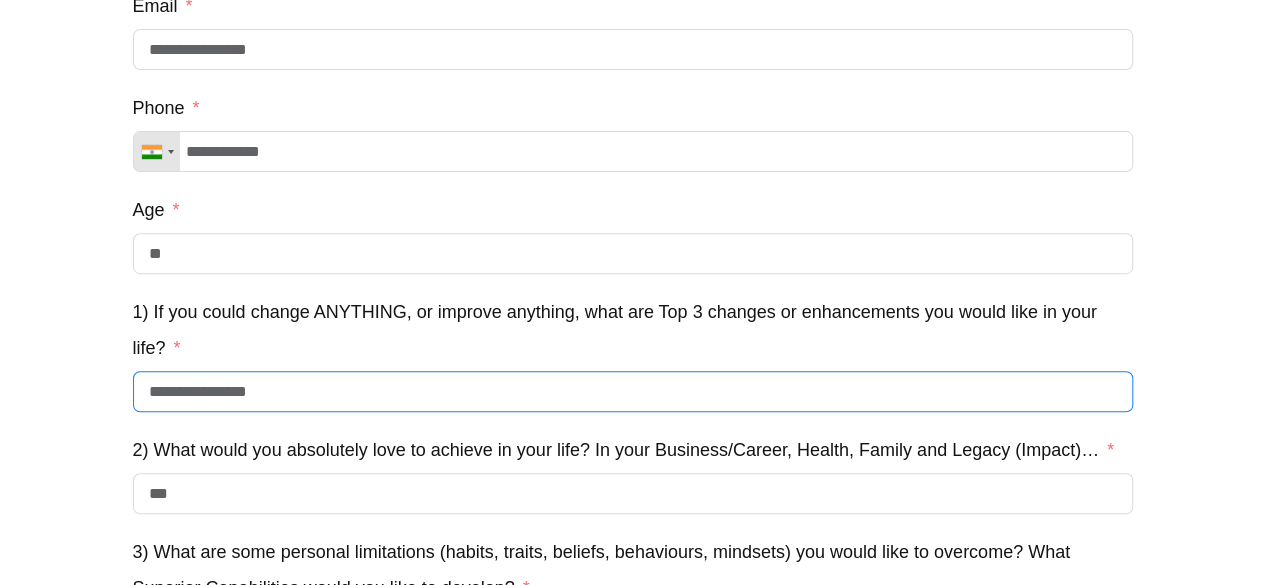 click on "**********" at bounding box center [633, 391] 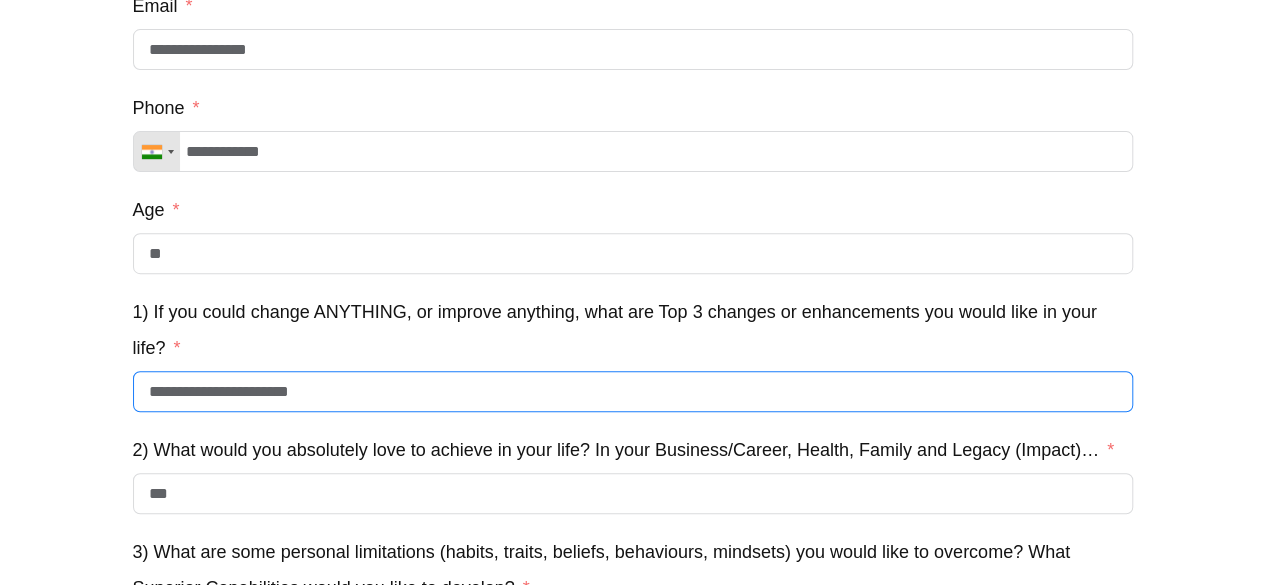 click on "**********" at bounding box center [633, 391] 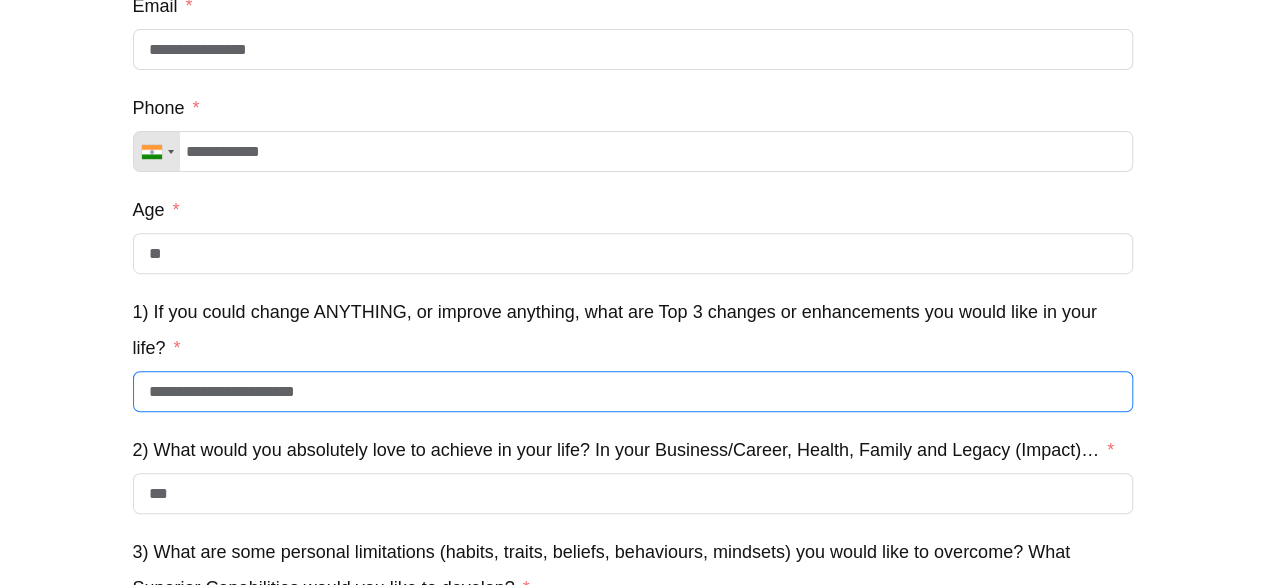 click on "**********" at bounding box center (633, 391) 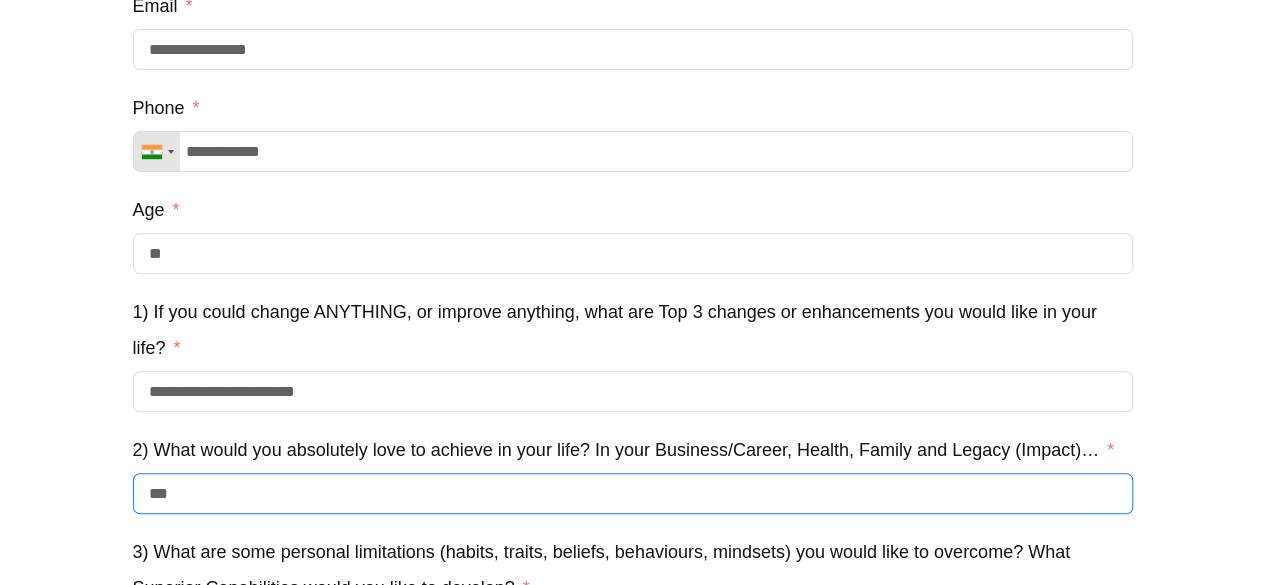 click on "***" at bounding box center [633, 493] 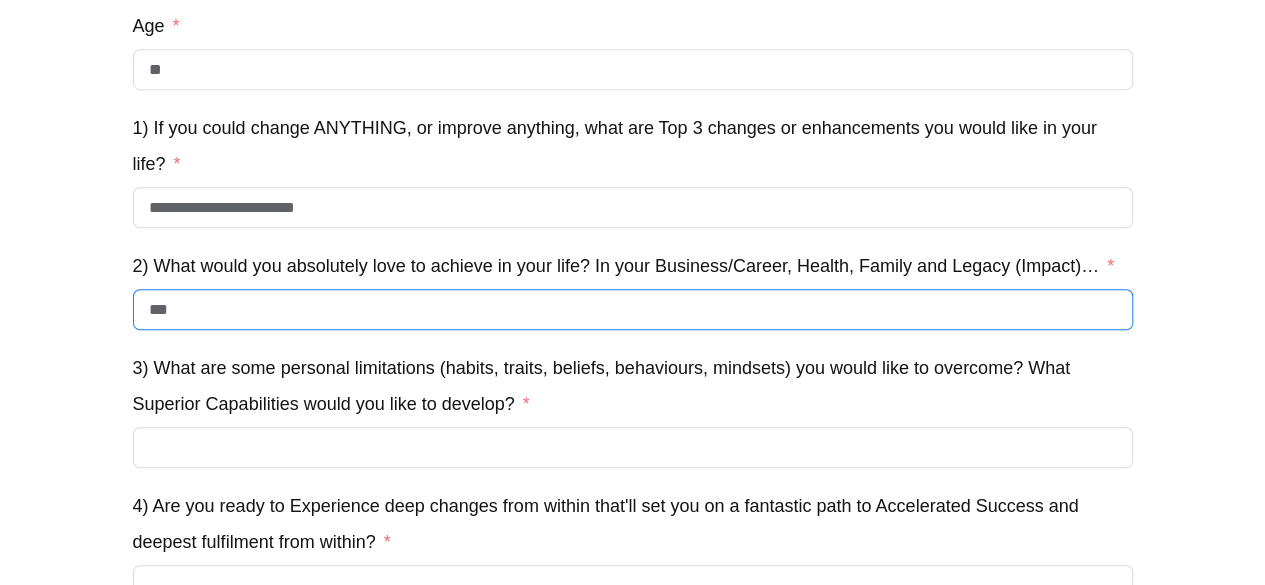 scroll, scrollTop: 454, scrollLeft: 0, axis: vertical 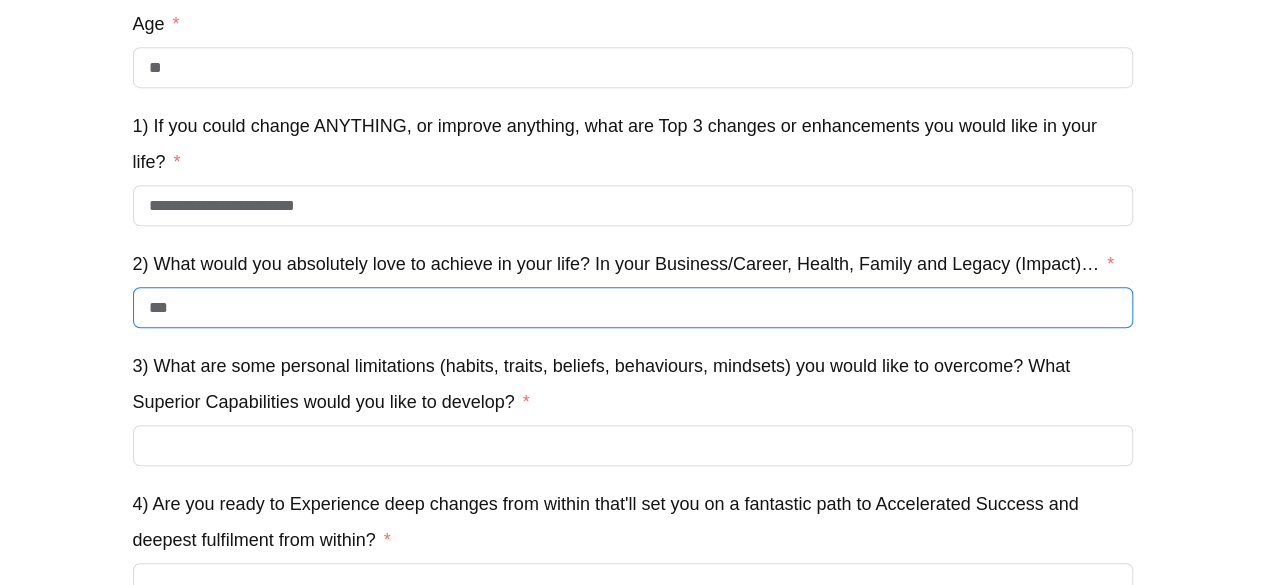 drag, startPoint x: 188, startPoint y: 337, endPoint x: 56, endPoint y: 347, distance: 132.37825 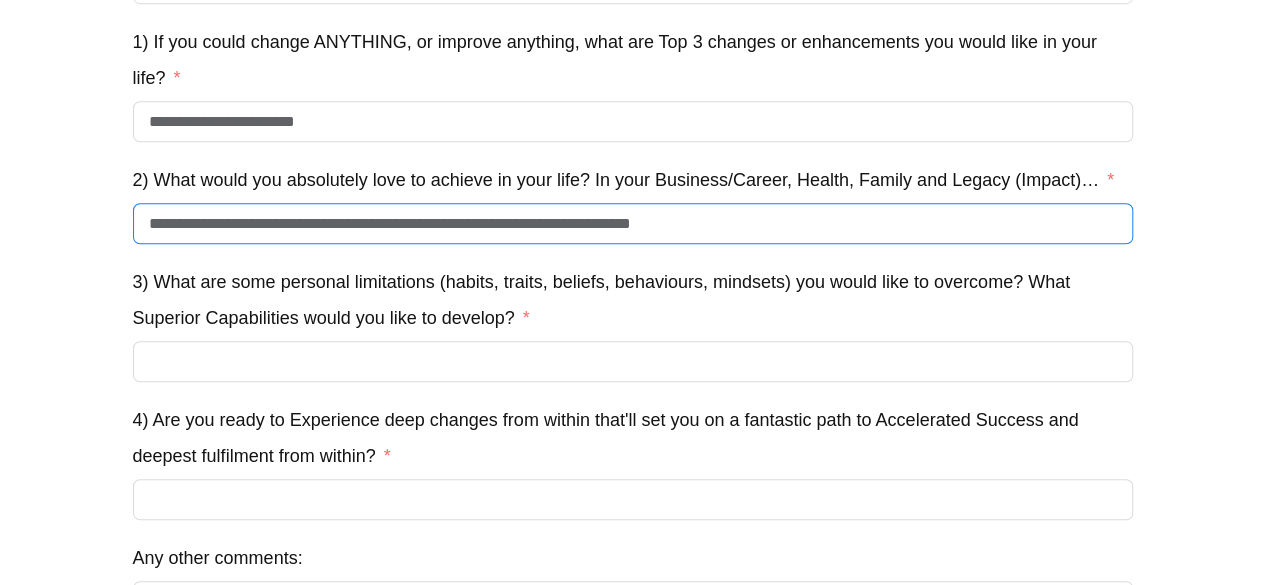 scroll, scrollTop: 540, scrollLeft: 0, axis: vertical 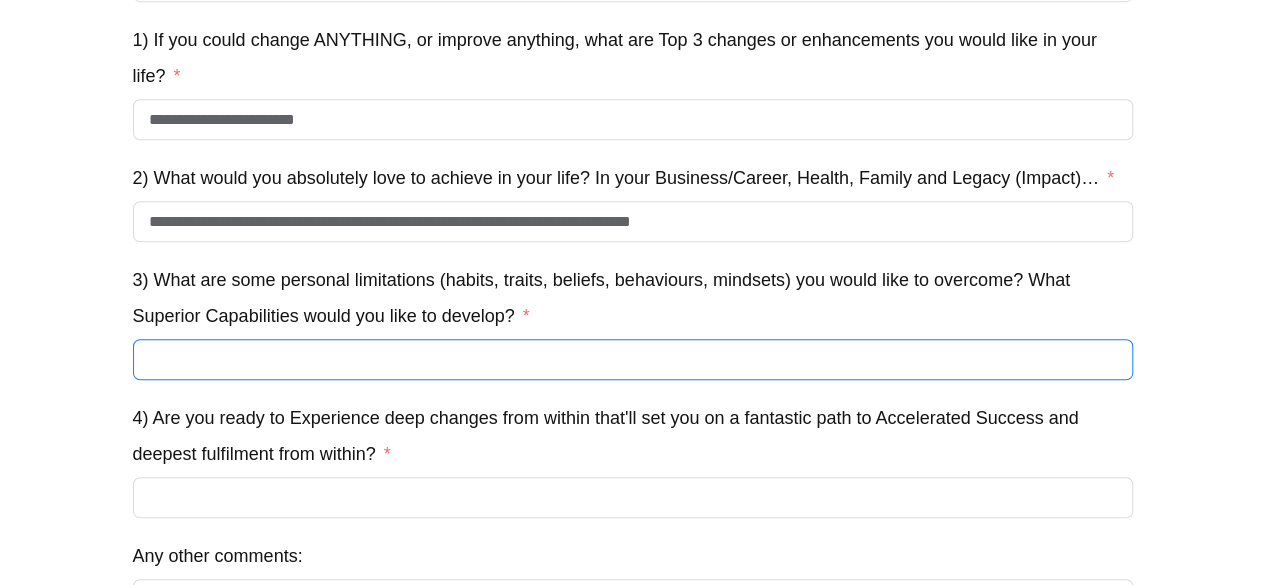 click on "3) What are some personal limitations (habits, traits, beliefs, behaviours, mindsets) you would like to overcome? What Superior Capabilities would you like to develop?" at bounding box center [633, 359] 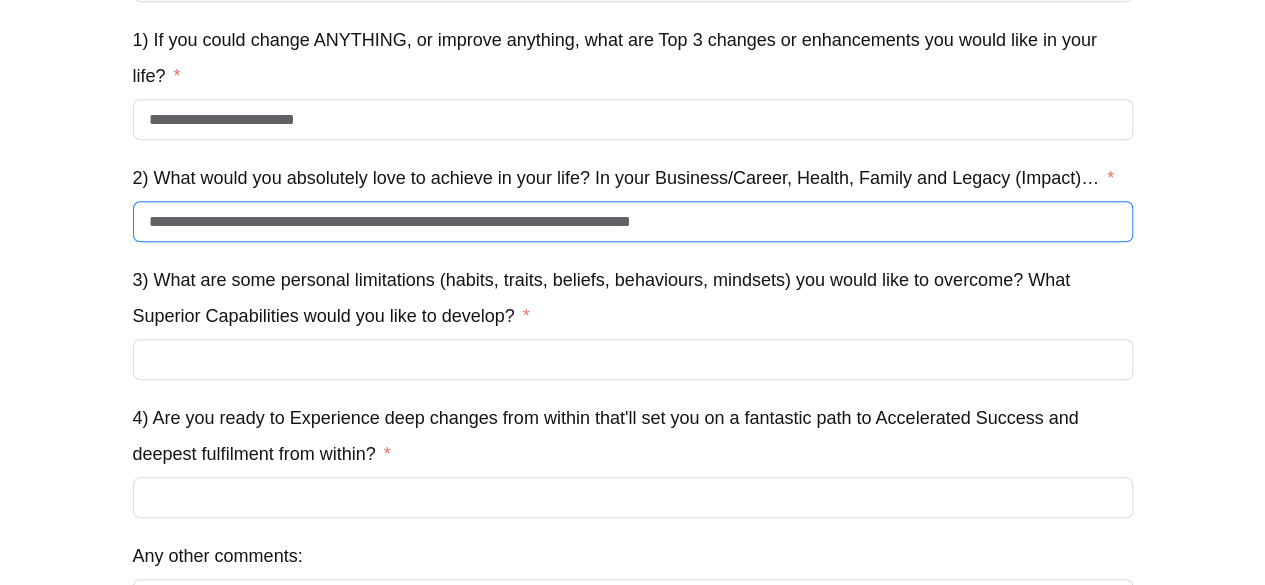 click on "**********" at bounding box center [633, 221] 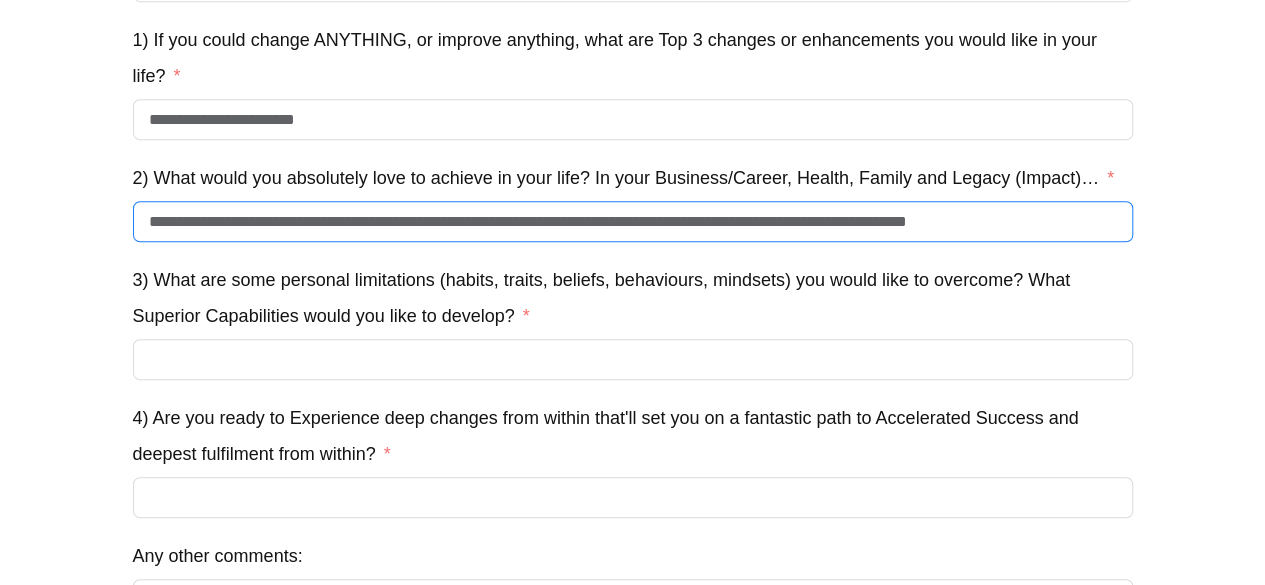 type on "**********" 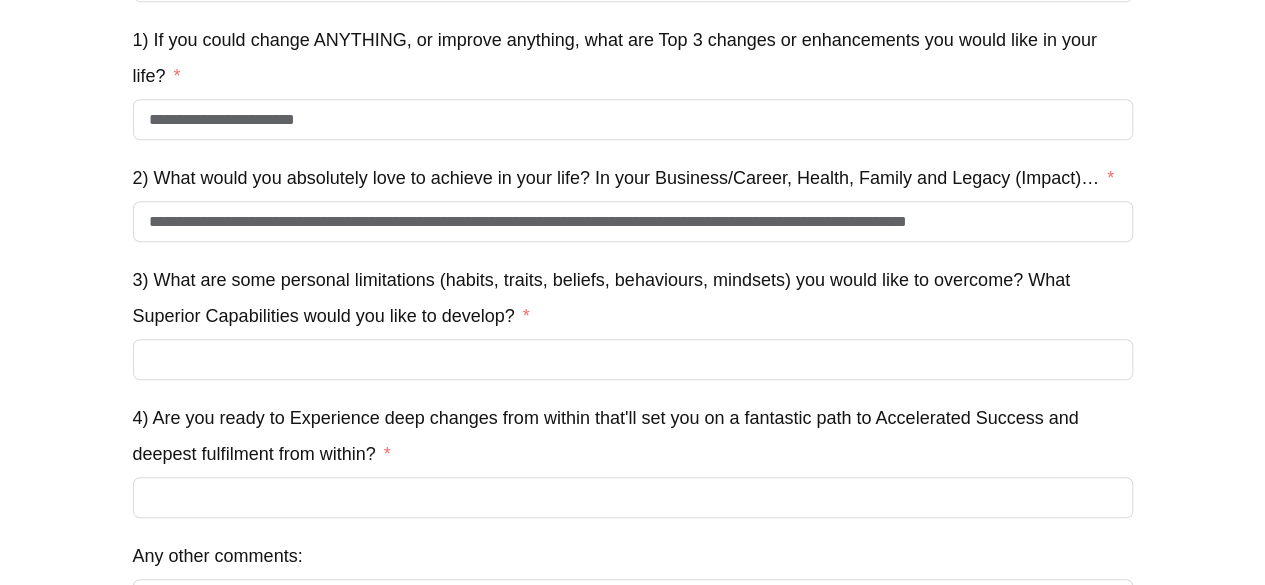 click on "3) What are some personal limitations (habits, traits, beliefs, behaviours, mindsets) you would like to overcome? What Superior Capabilities would you like to develop?" at bounding box center (633, 298) 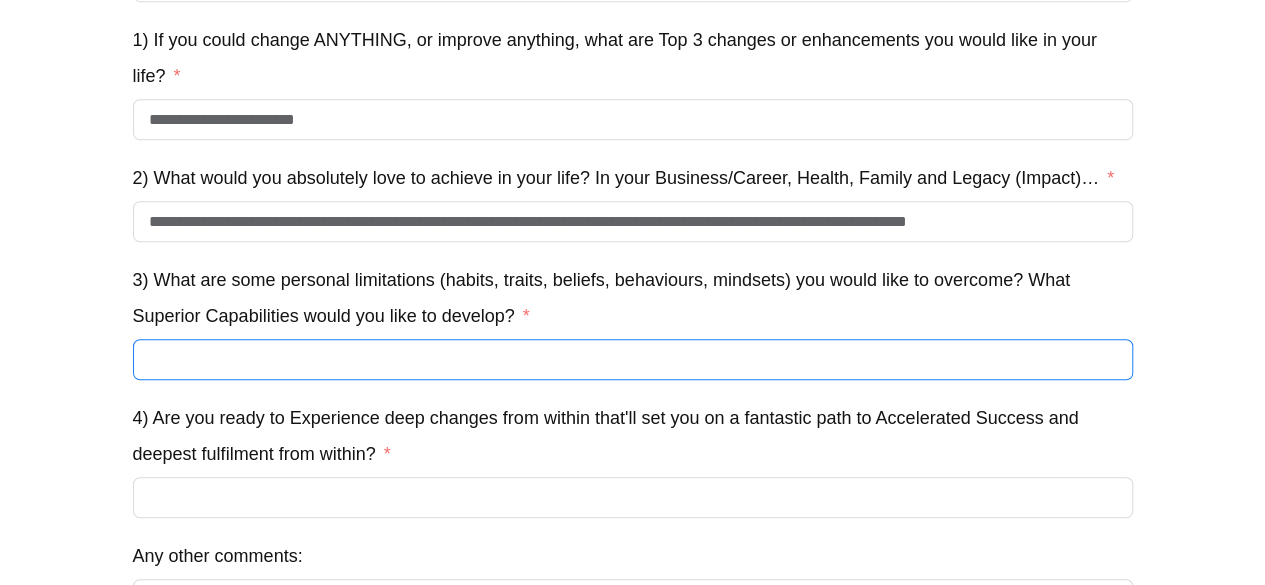 click on "3) What are some personal limitations (habits, traits, beliefs, behaviours, mindsets) you would like to overcome? What Superior Capabilities would you like to develop?" at bounding box center (633, 359) 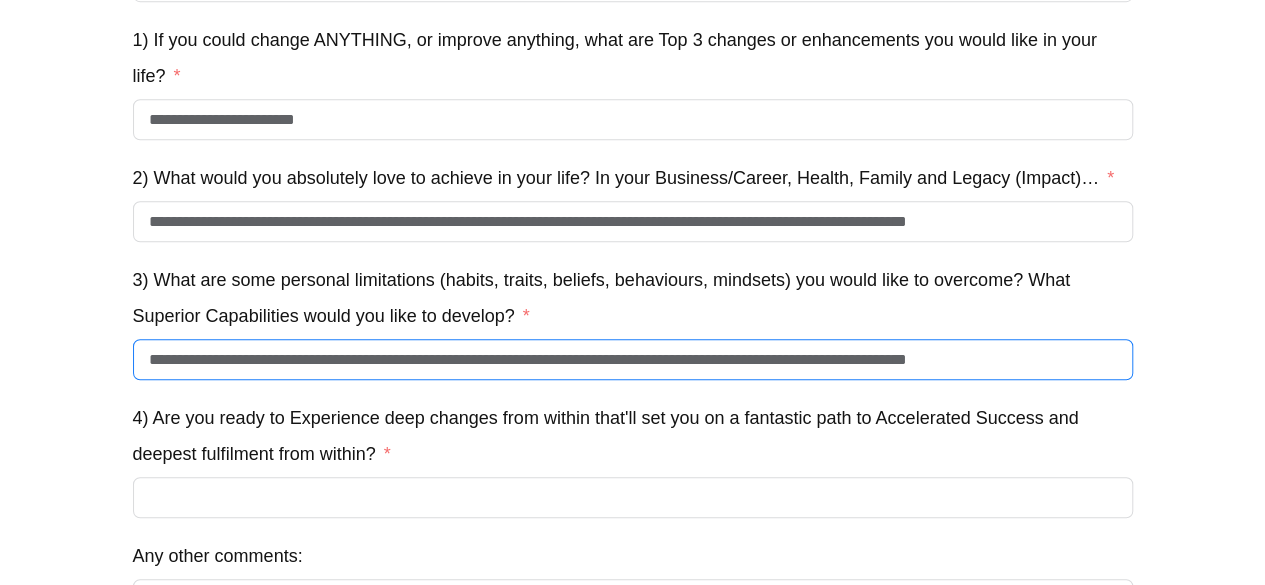 click on "**********" at bounding box center (633, 359) 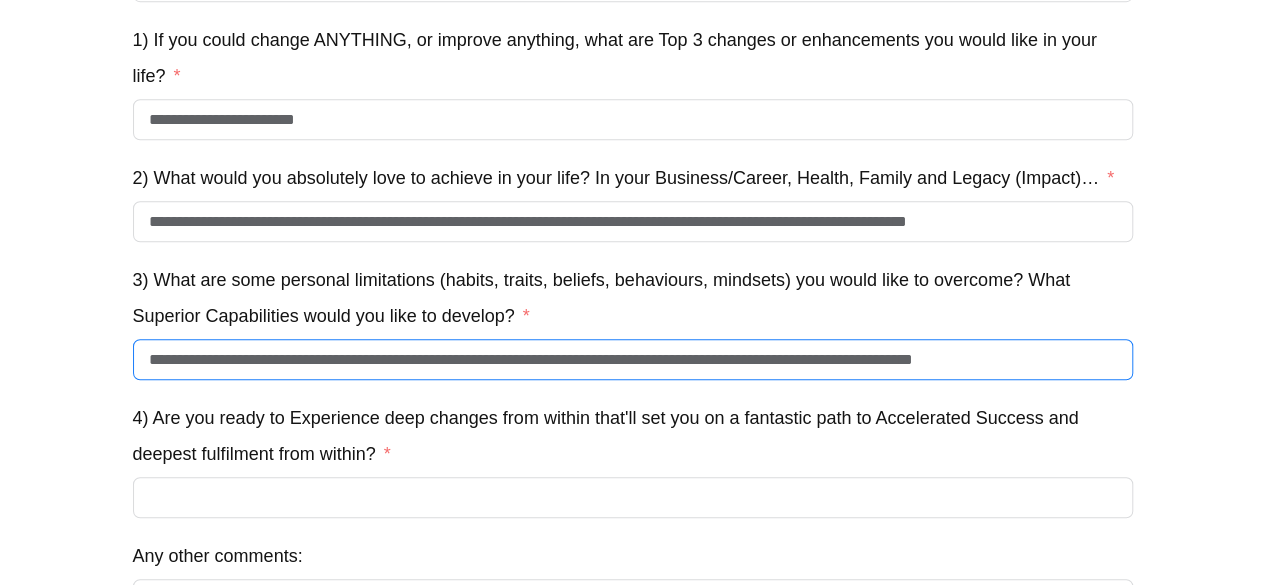 type on "**********" 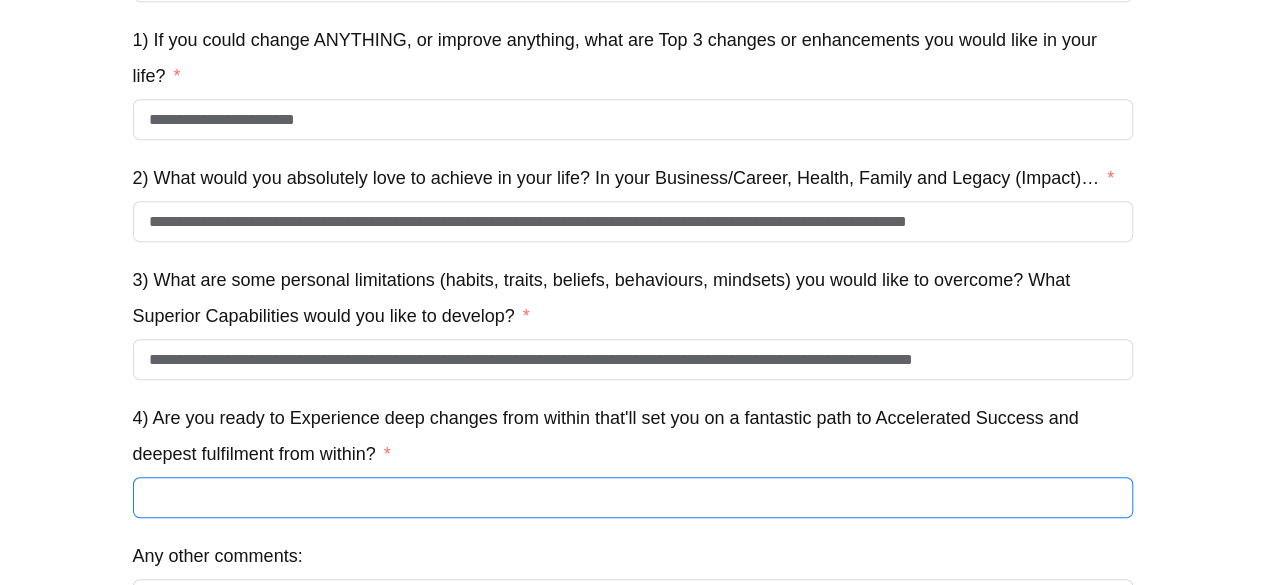 click on "4) Are you ready to Experience deep changes from within that'll set you on a fantastic path to Accelerated Success and deepest fulfilment from within?" at bounding box center [633, 497] 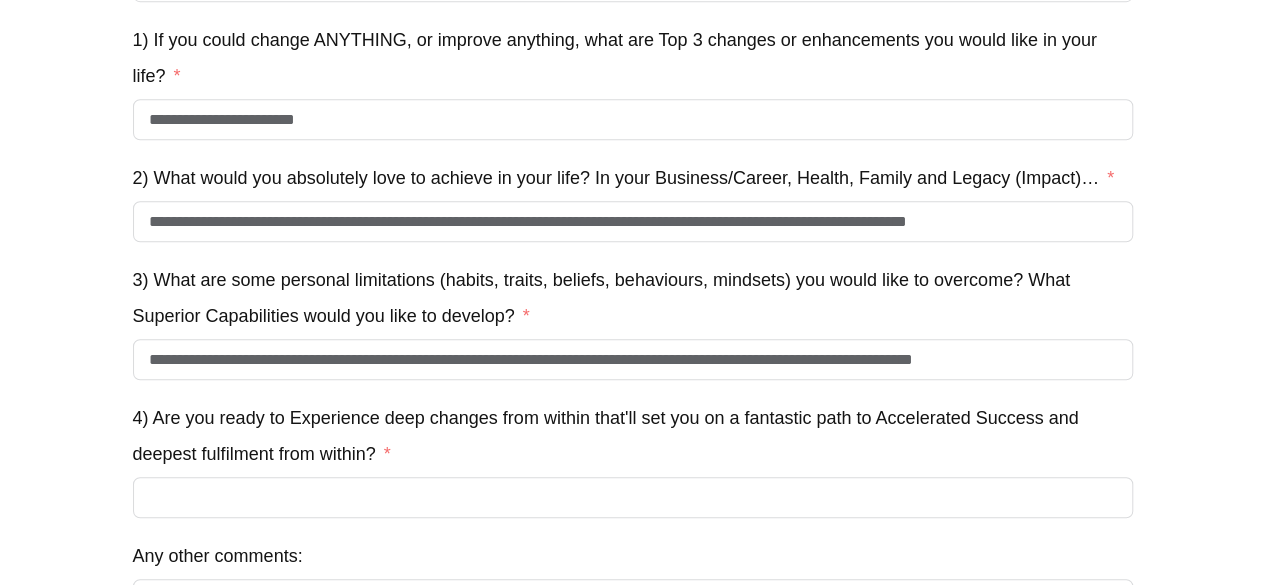 click on "4) Are you ready to Experience deep changes from within that'll set you on a fantastic path to Accelerated Success and deepest fulfilment from within?" at bounding box center [633, 436] 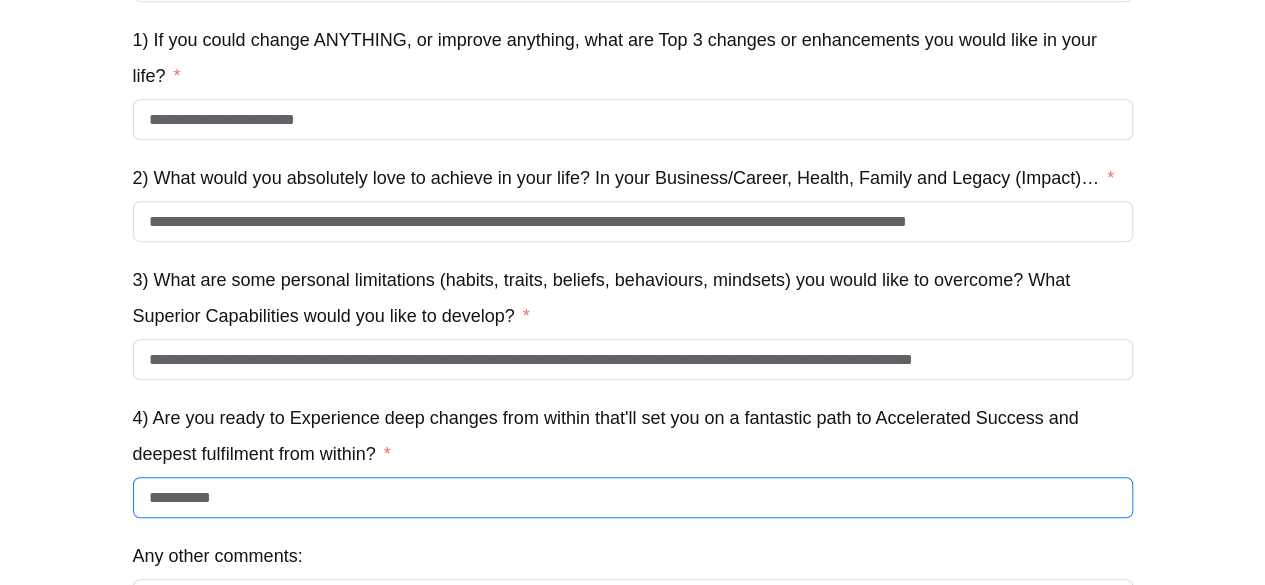 type on "**********" 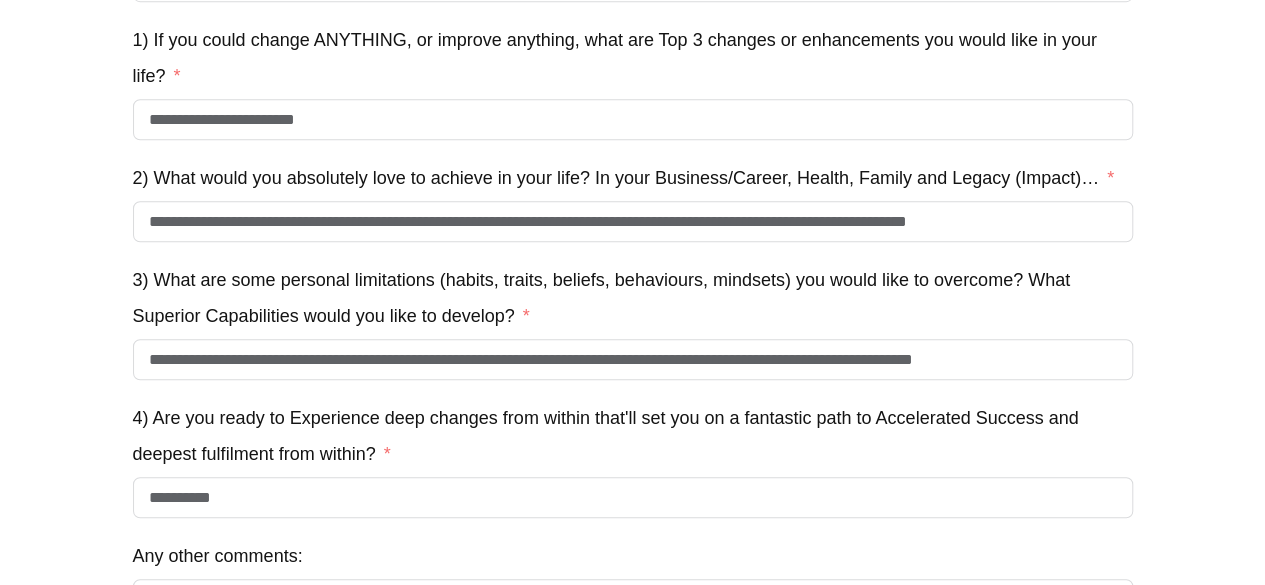 click on "**********" at bounding box center [632, 158] 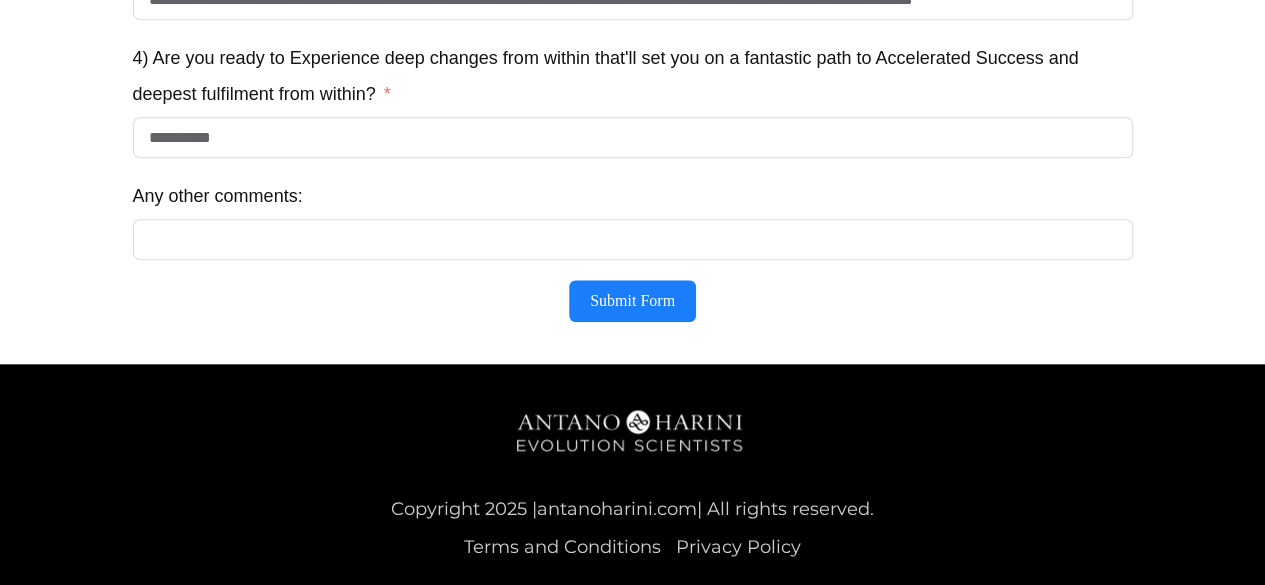 scroll, scrollTop: 940, scrollLeft: 0, axis: vertical 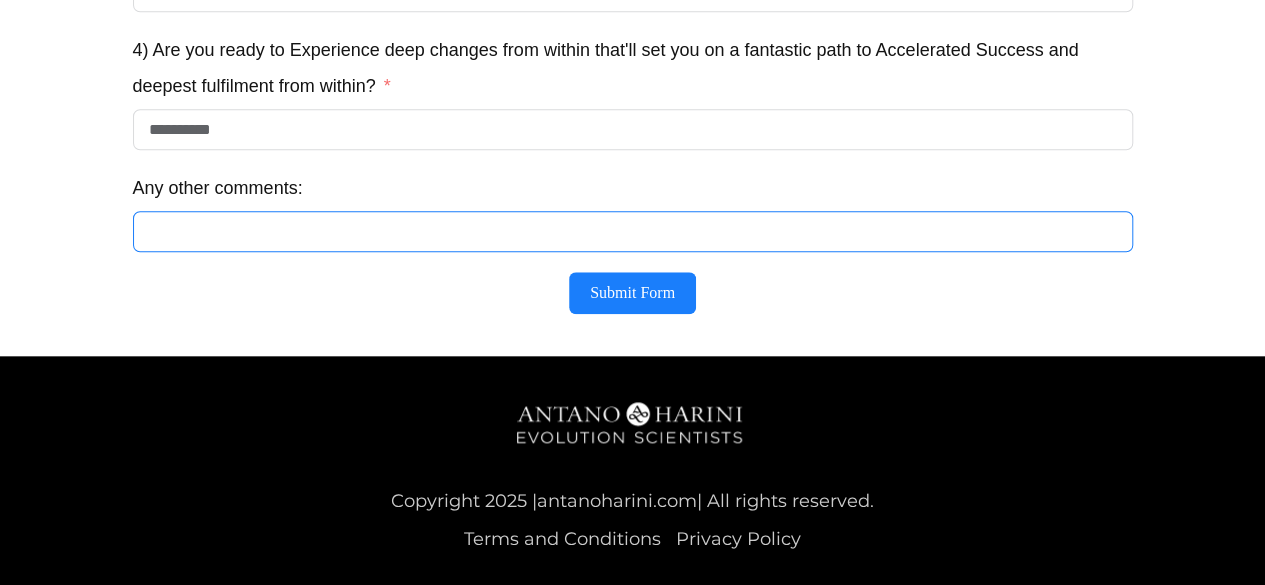 click on "Any other comments:" at bounding box center (633, 231) 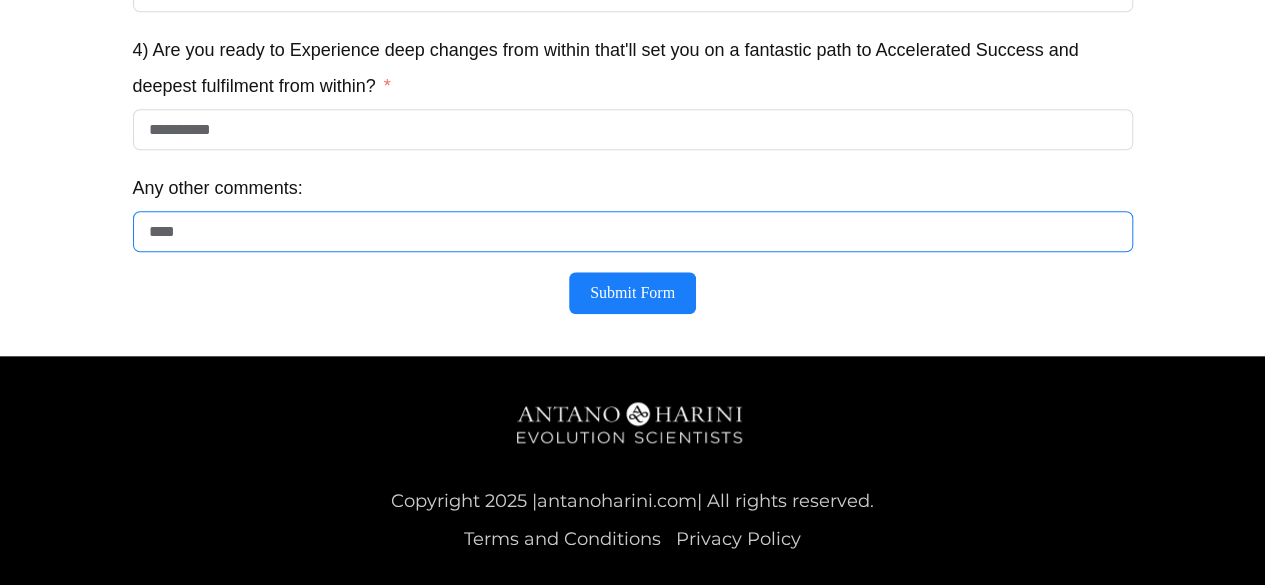 type on "****" 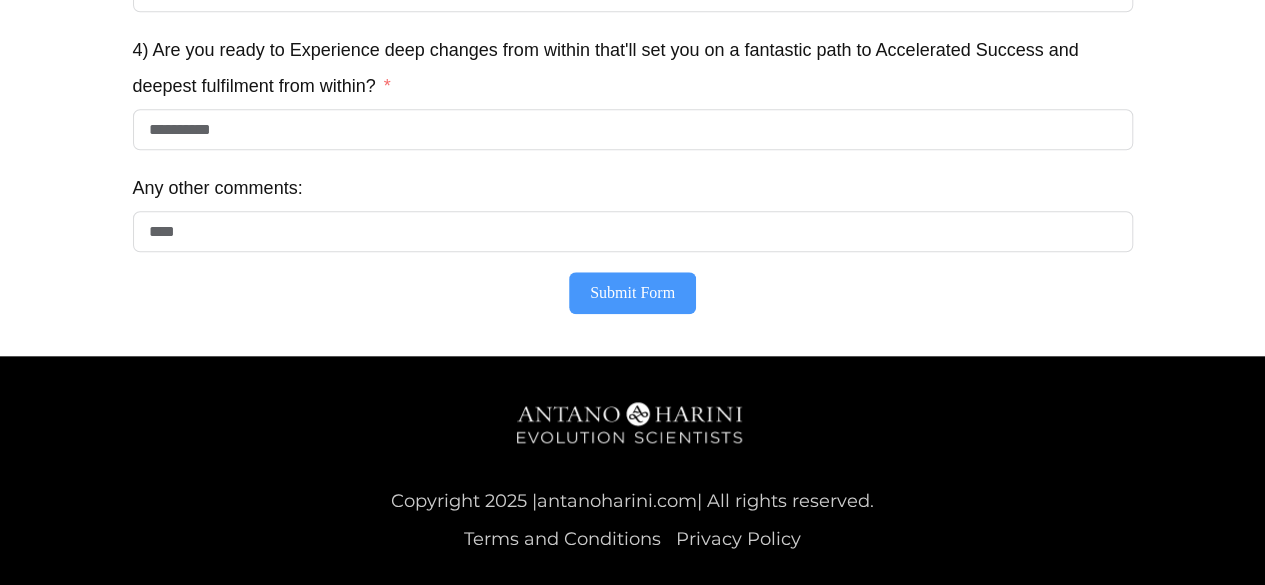 type 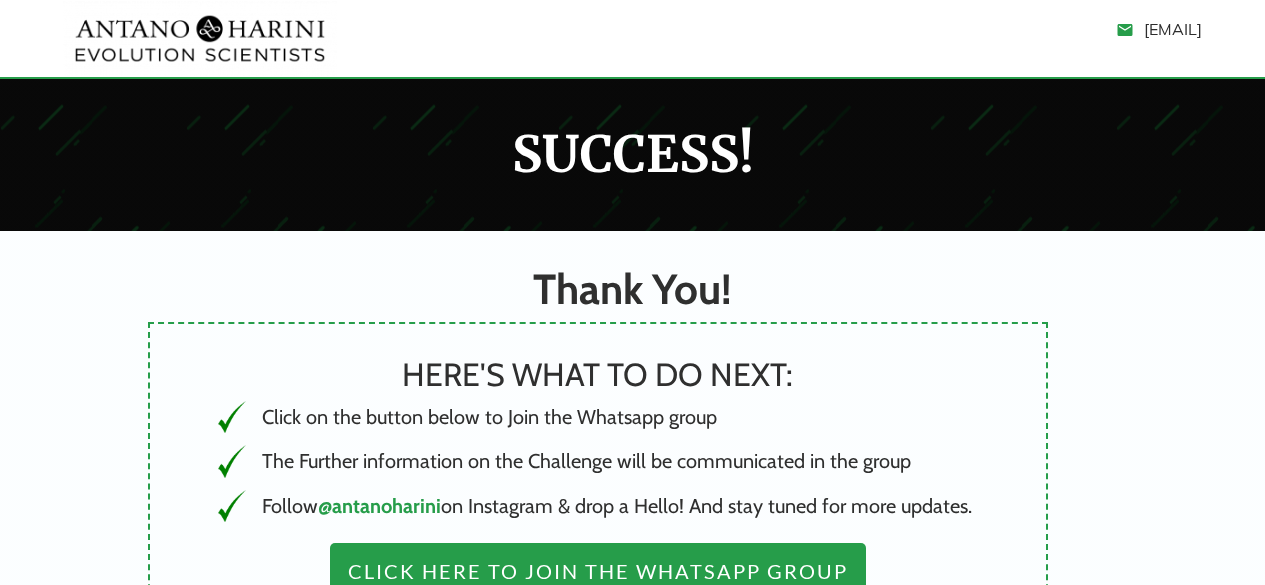 scroll, scrollTop: 0, scrollLeft: 0, axis: both 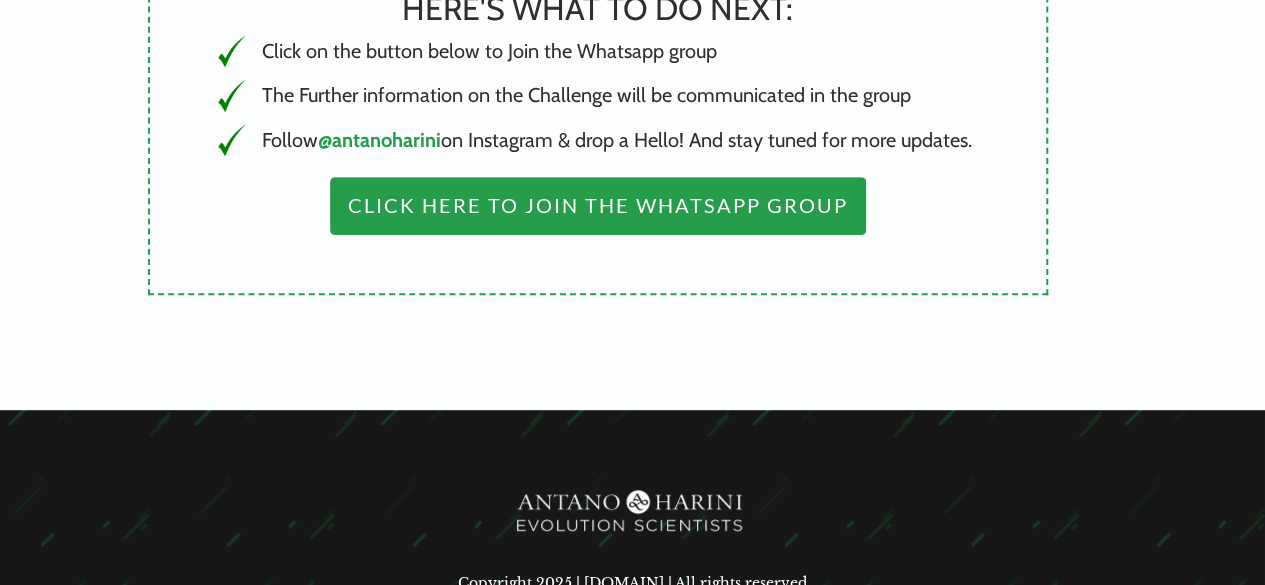 click on "Click Here to Join the Whatsapp Group" at bounding box center [598, 206] 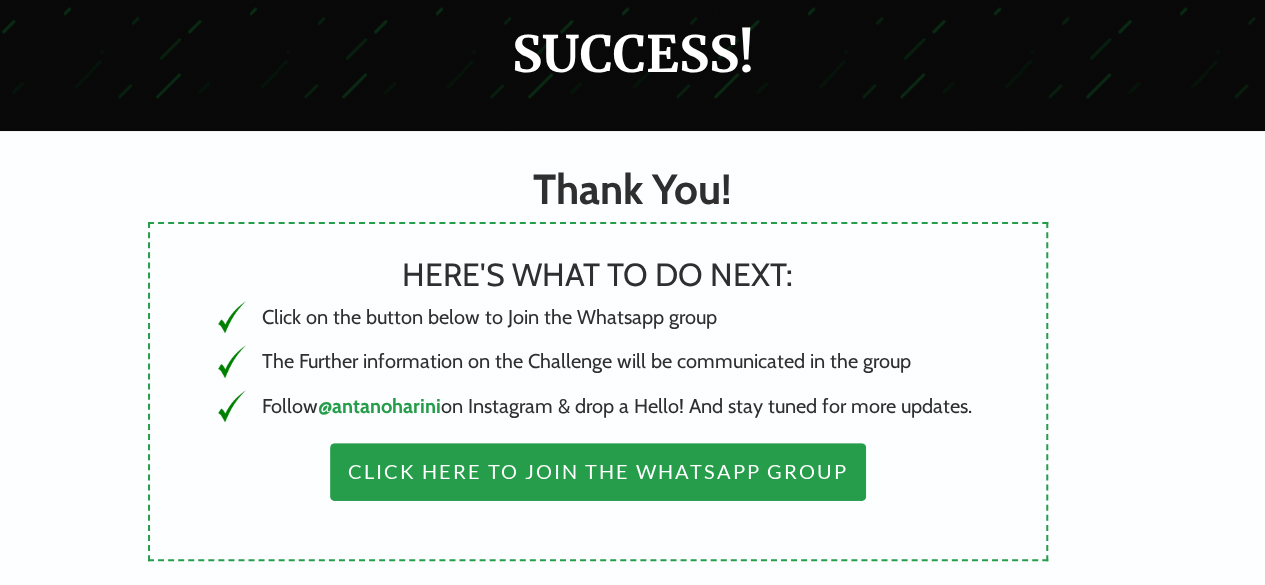 scroll, scrollTop: 0, scrollLeft: 0, axis: both 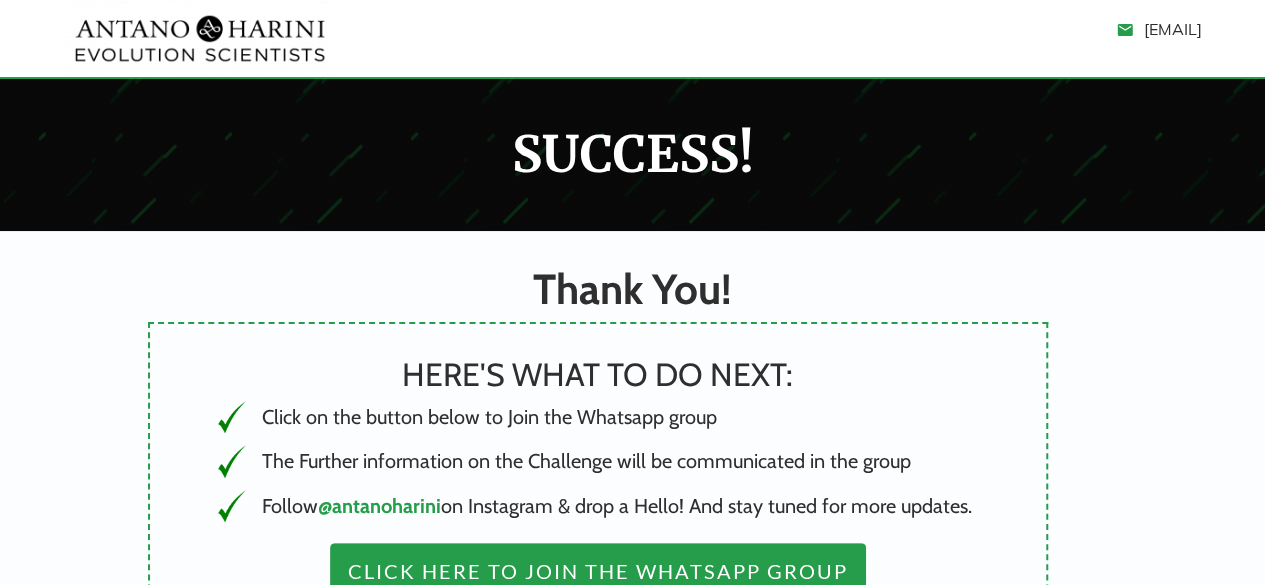 click on "SUCCESS!" at bounding box center (632, 154) 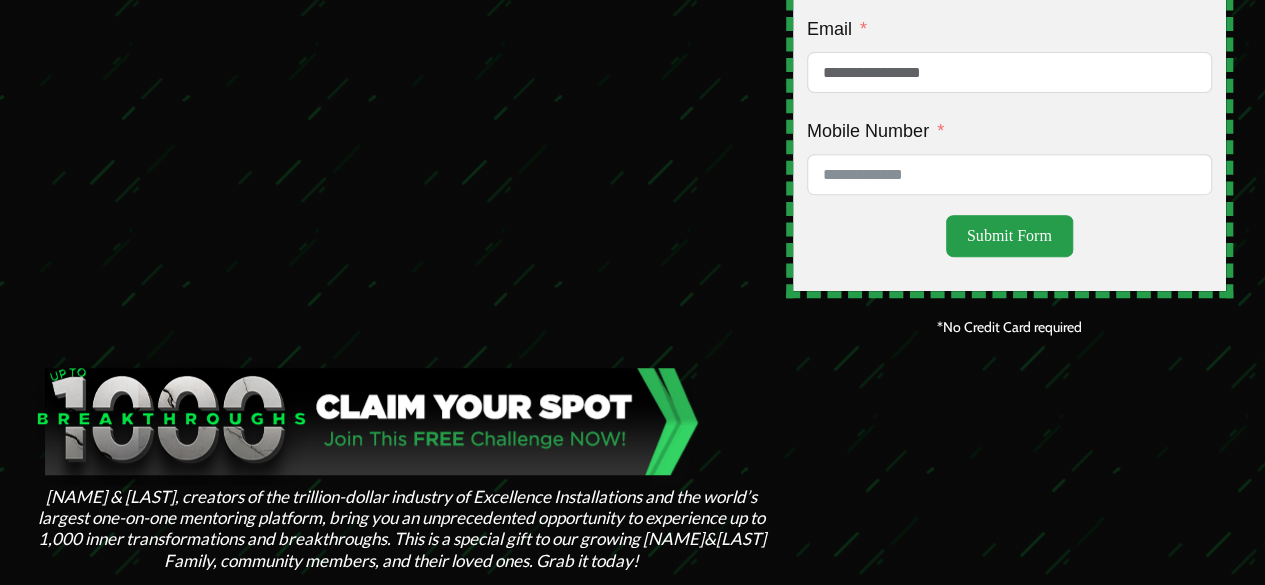 scroll, scrollTop: 0, scrollLeft: 0, axis: both 